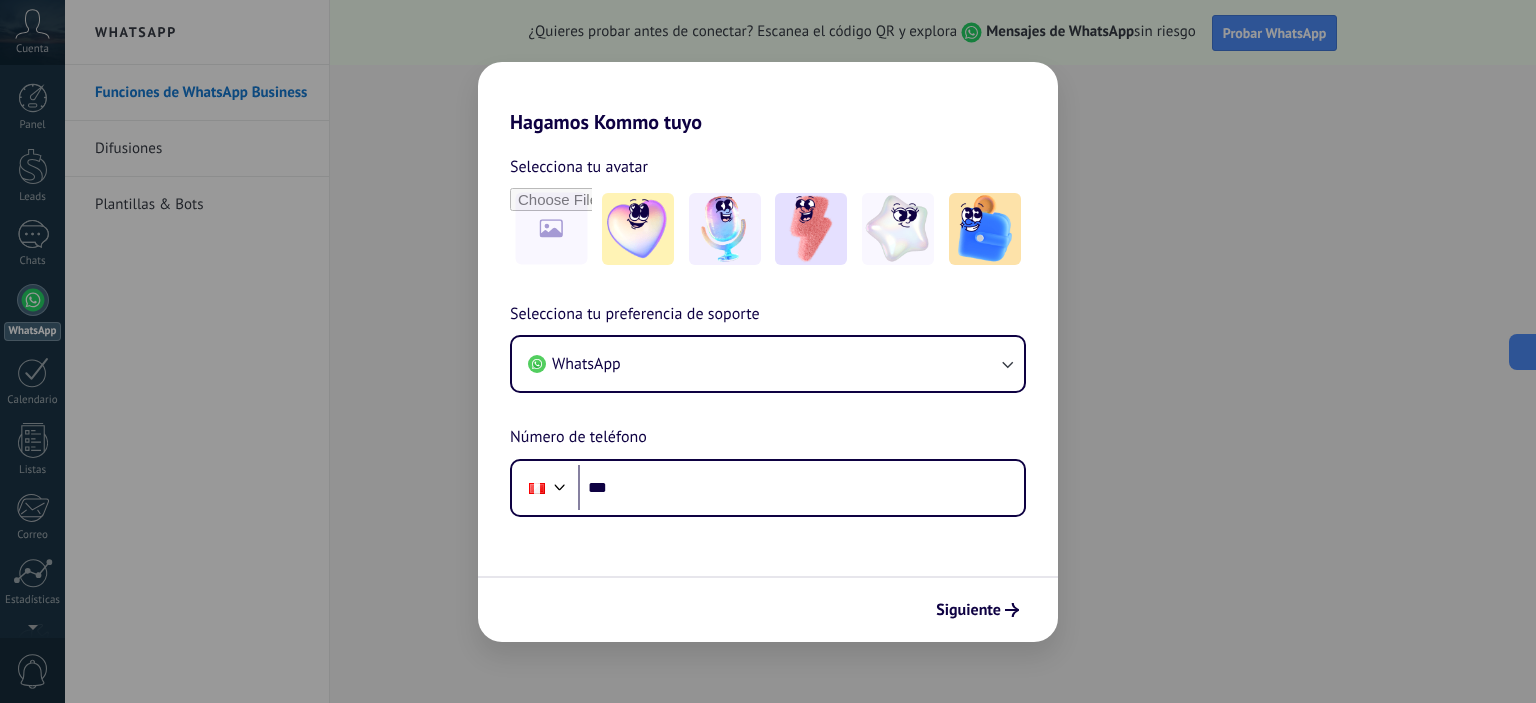 scroll, scrollTop: 0, scrollLeft: 0, axis: both 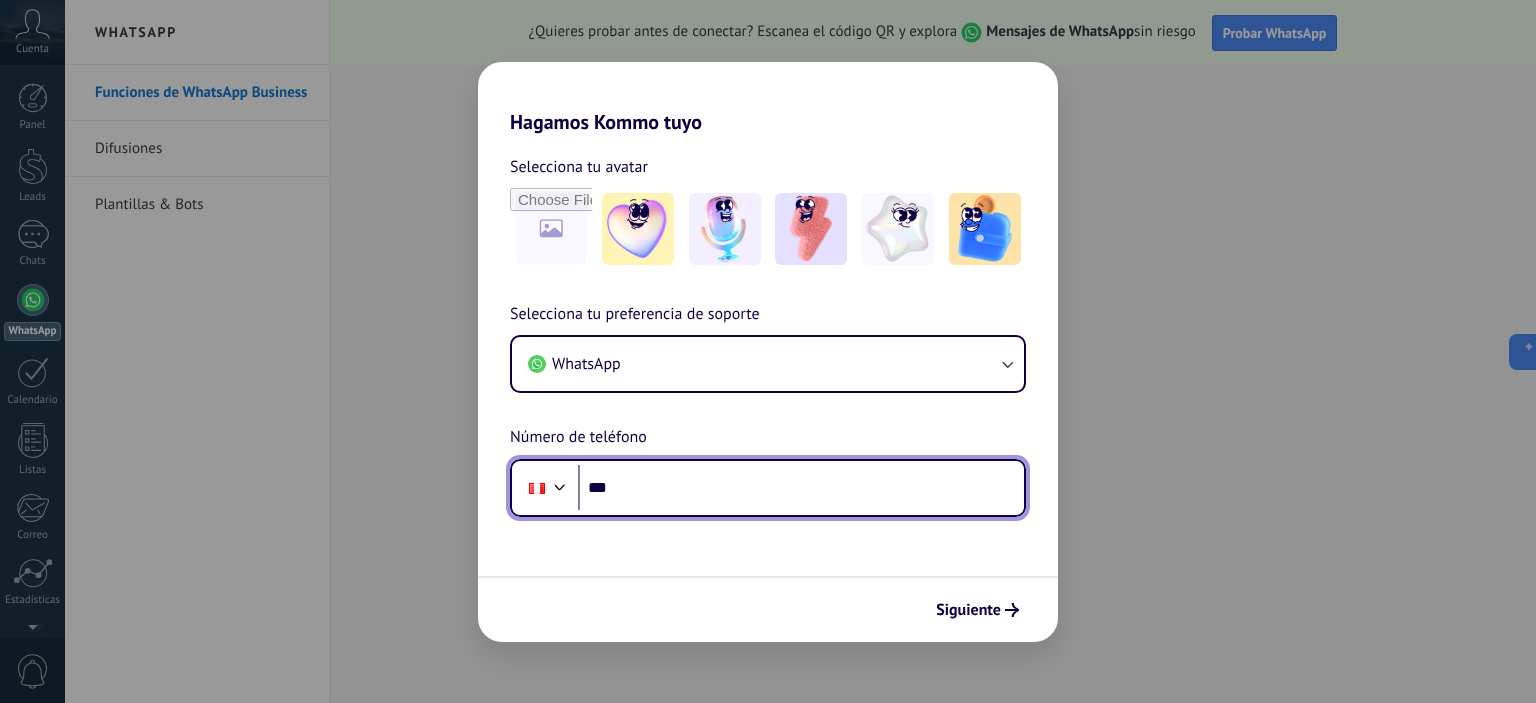 click on "***" at bounding box center (801, 488) 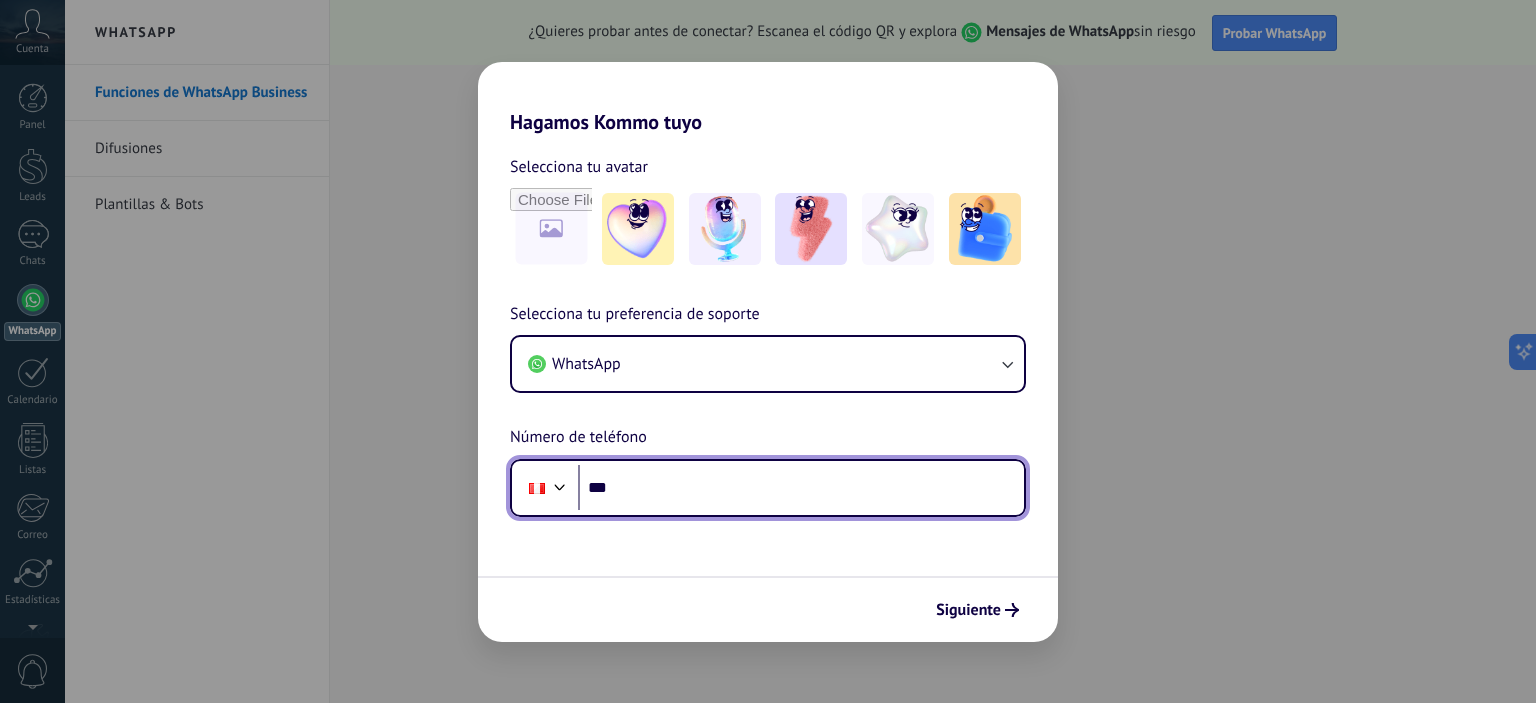 click on "***" at bounding box center (801, 488) 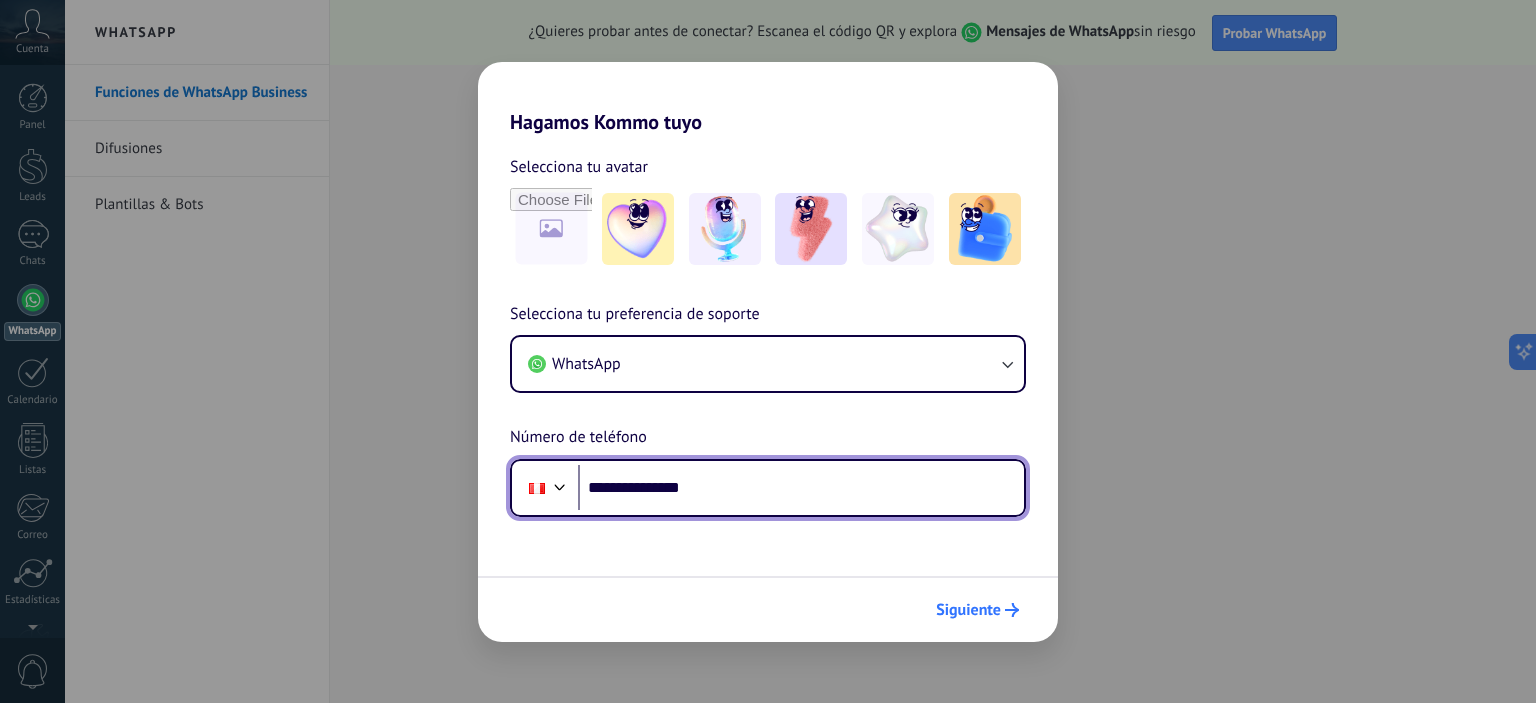 type on "**********" 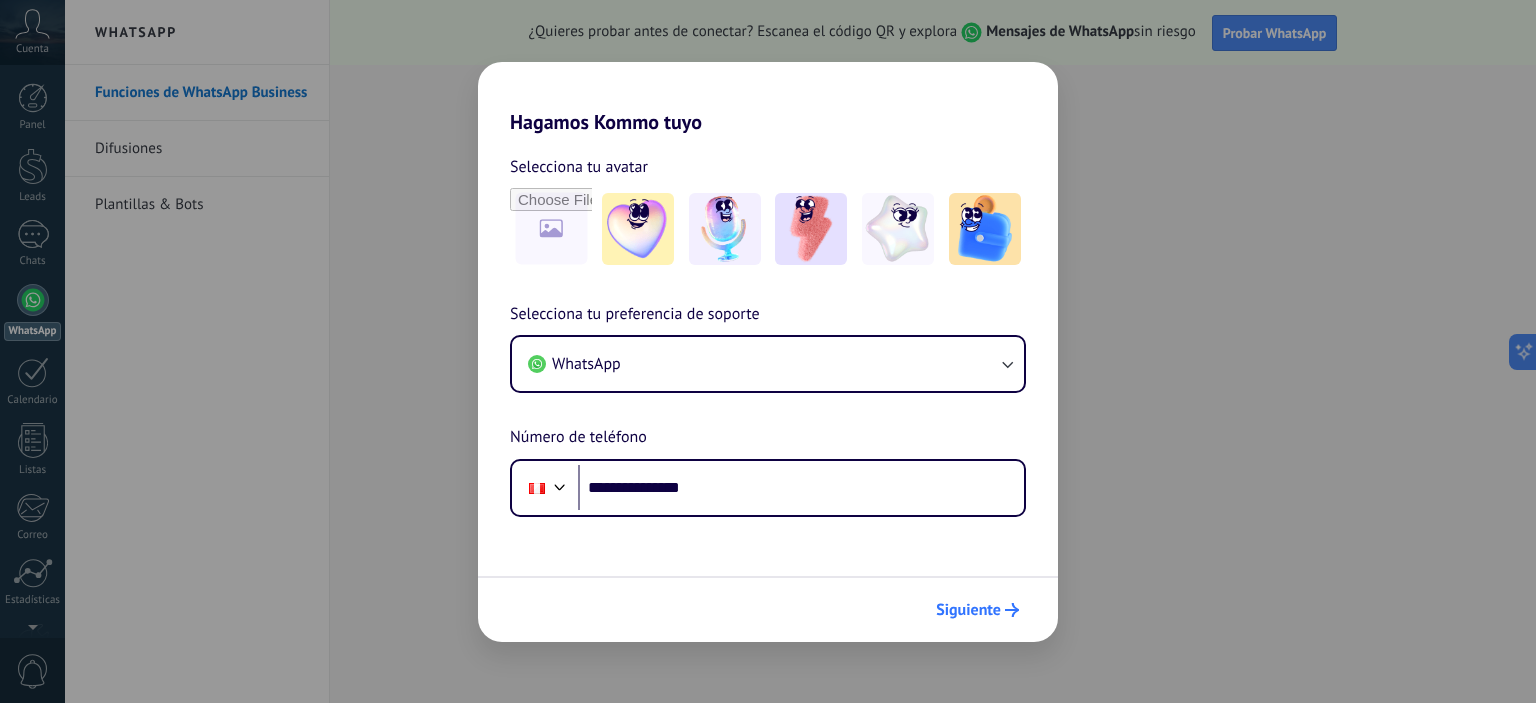 click on "Siguiente" at bounding box center (968, 610) 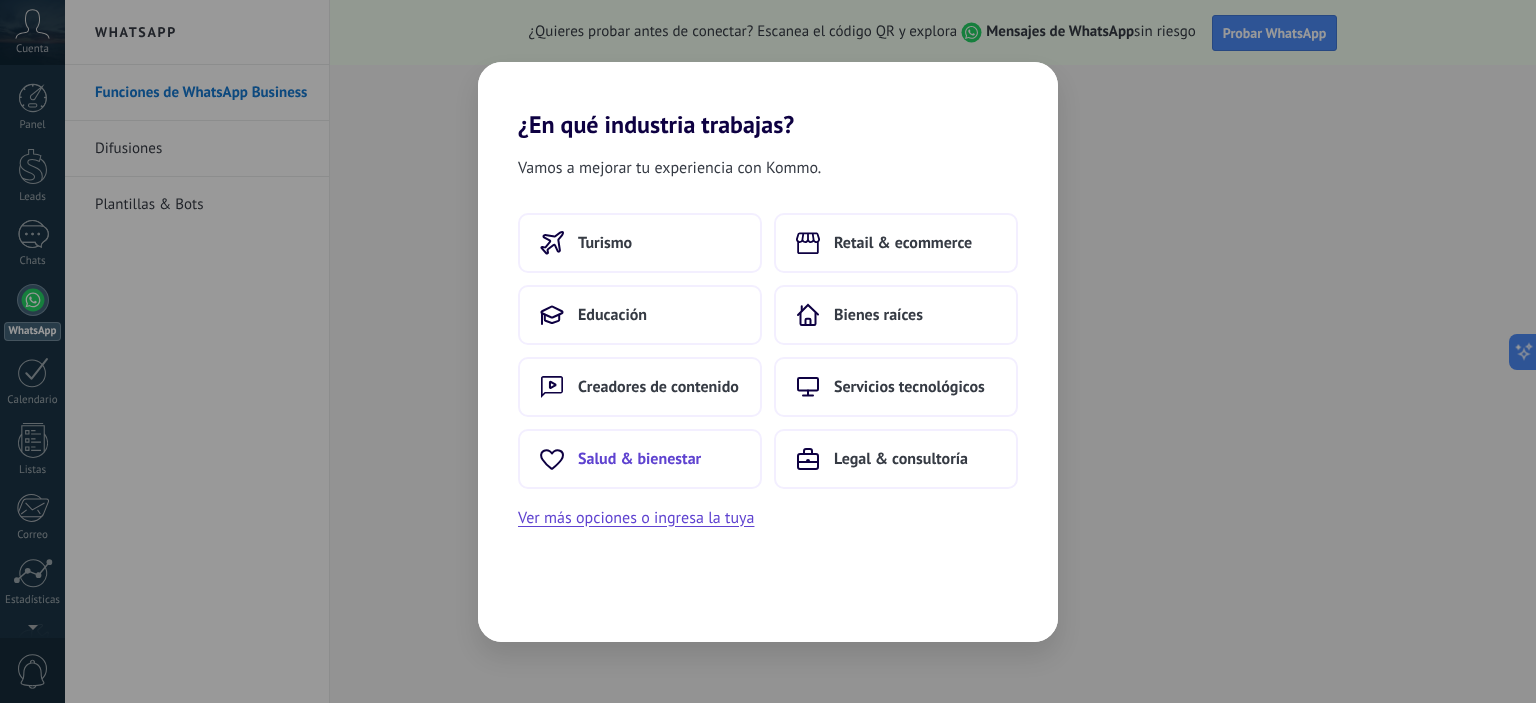 click on "Salud & bienestar" at bounding box center (640, 459) 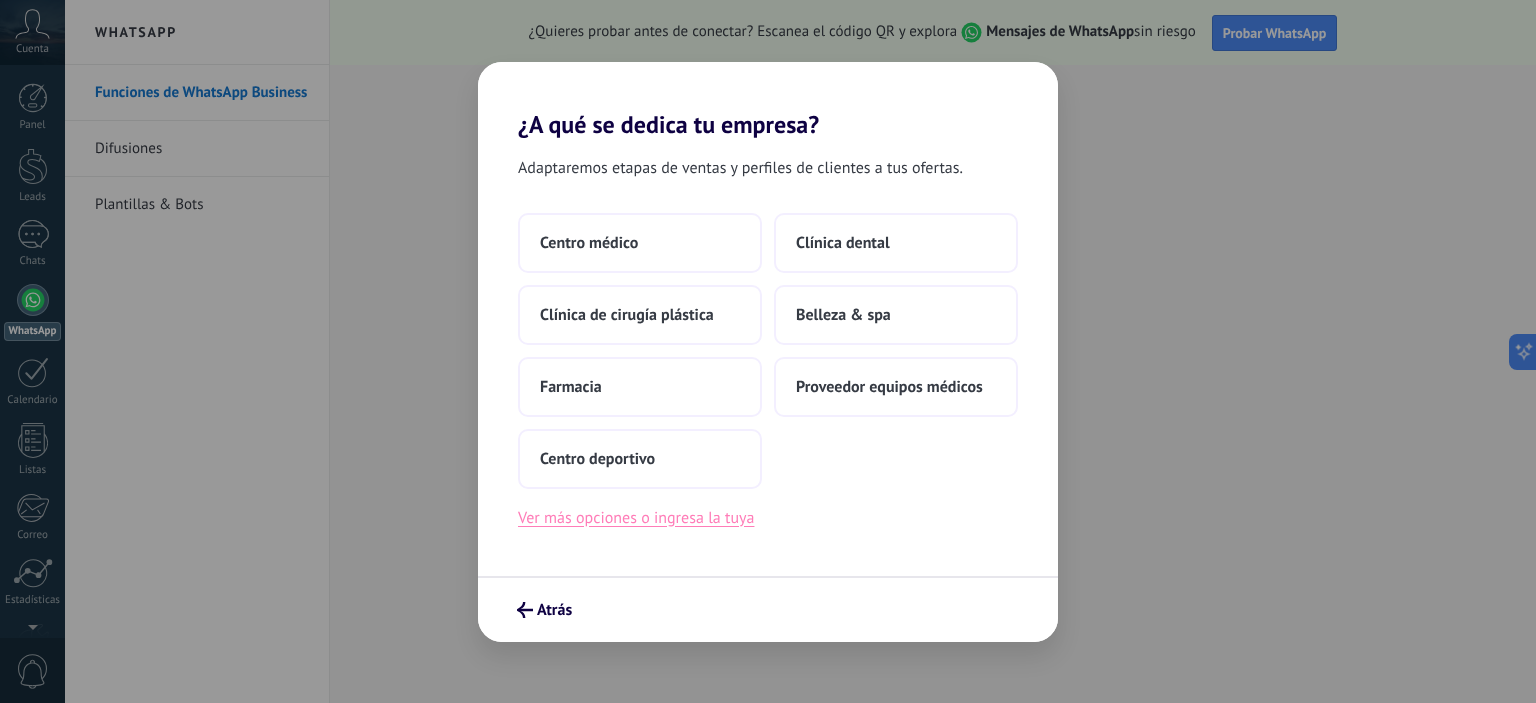 click on "Ver más opciones o ingresa la tuya" at bounding box center (636, 518) 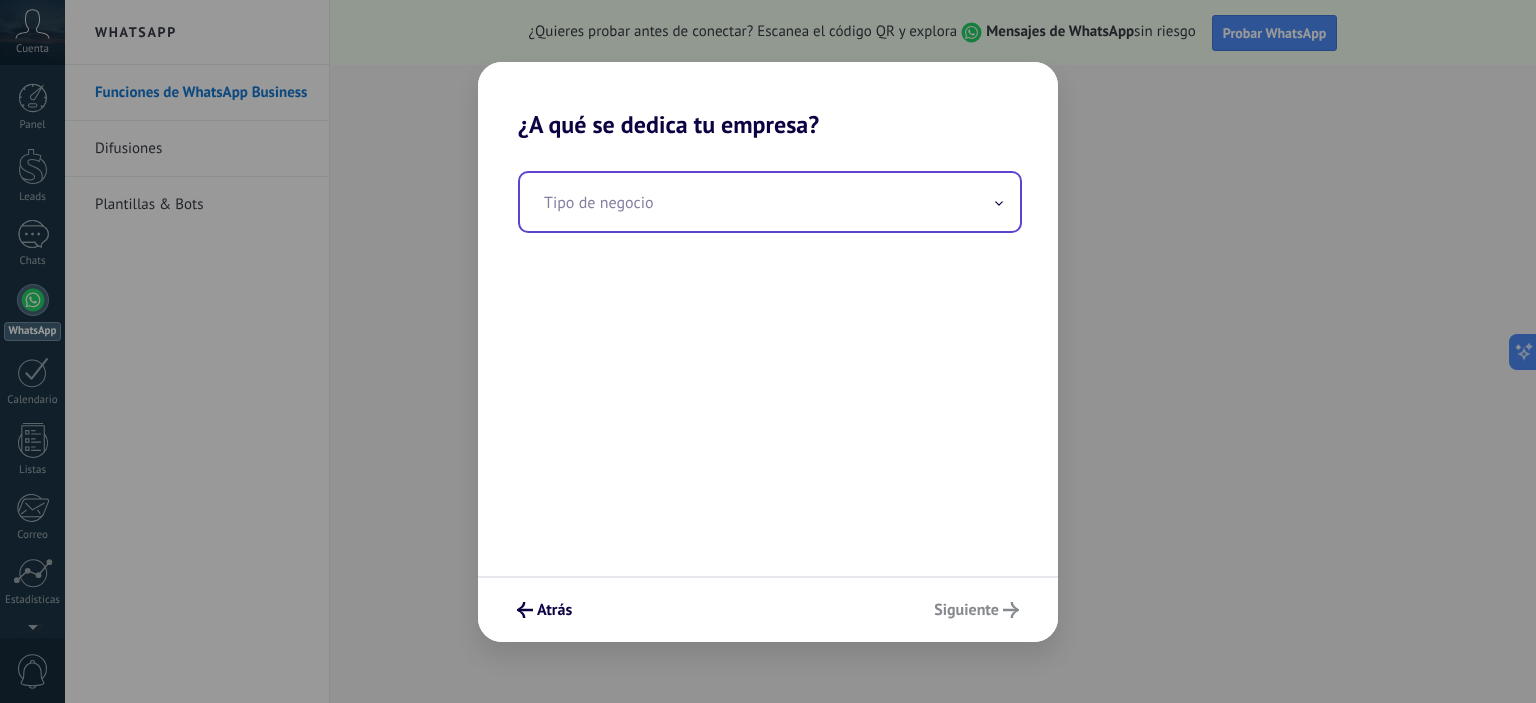 drag, startPoint x: 696, startPoint y: 230, endPoint x: 705, endPoint y: 219, distance: 14.21267 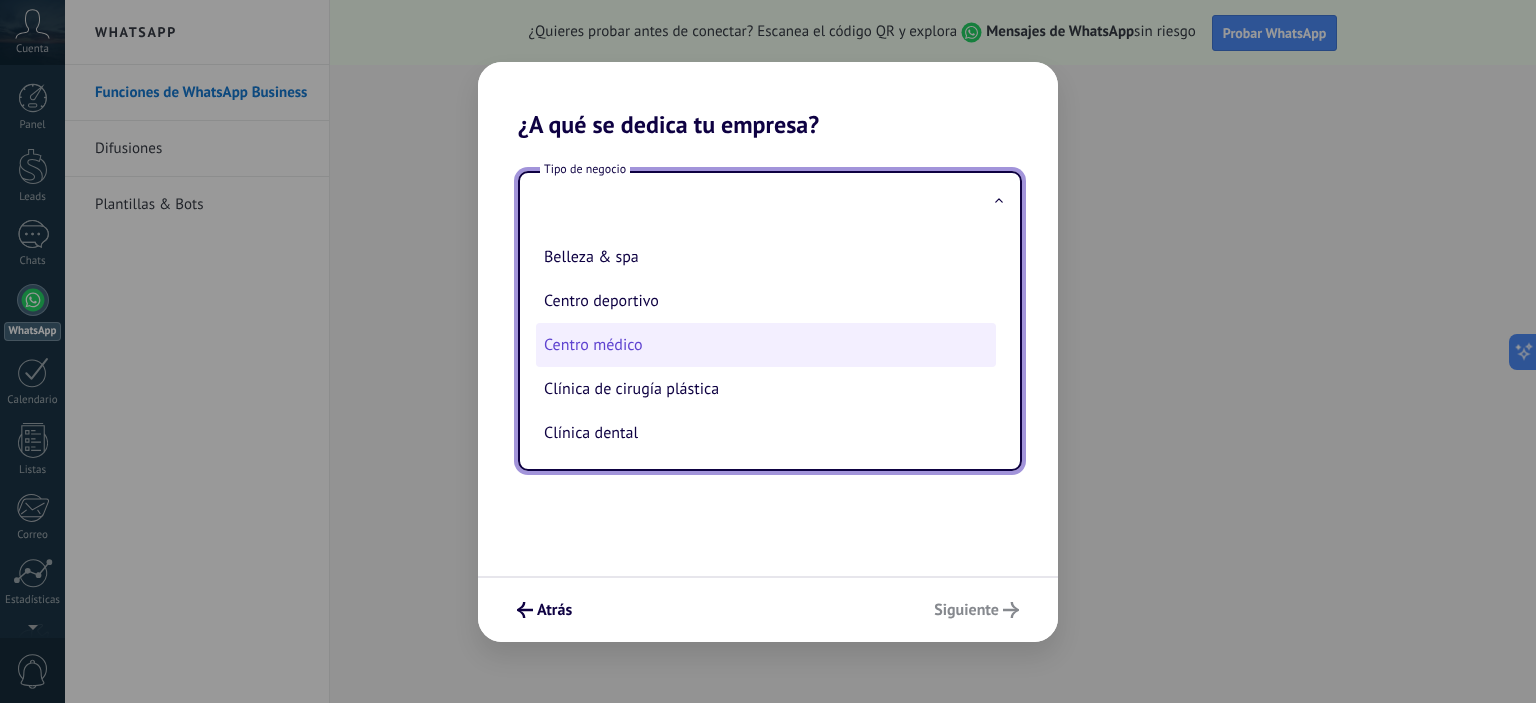 click on "Centro médico" at bounding box center (766, 345) 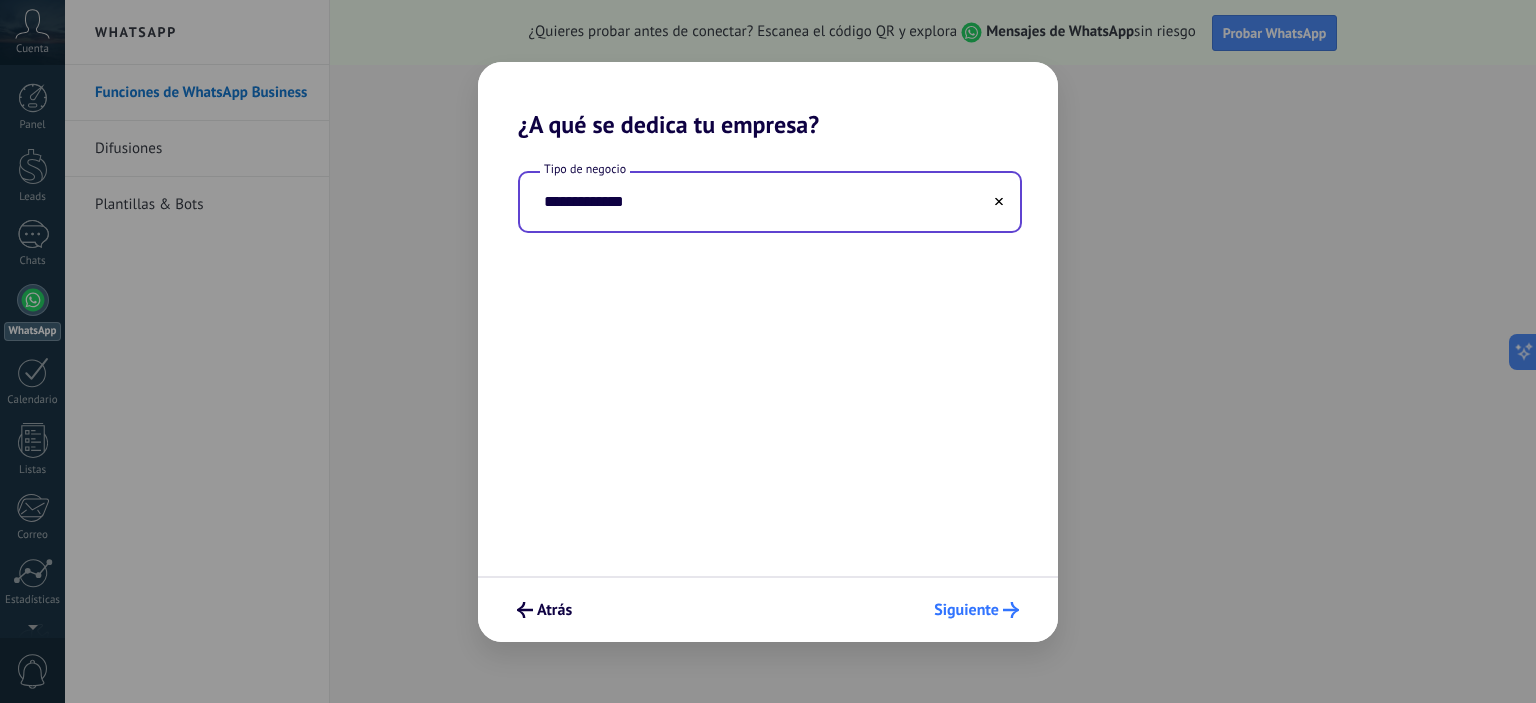 click on "Siguiente" at bounding box center (976, 610) 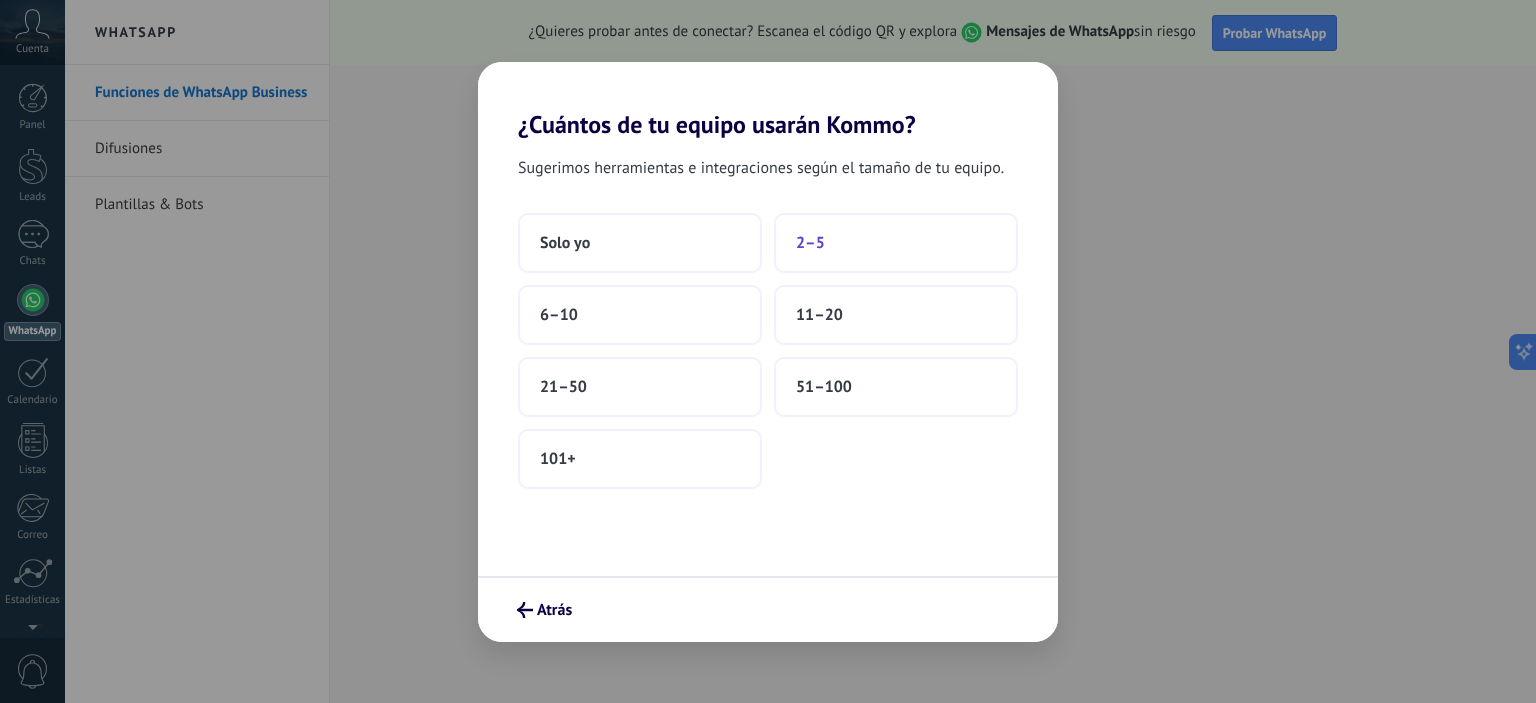 click on "2–5" at bounding box center [896, 243] 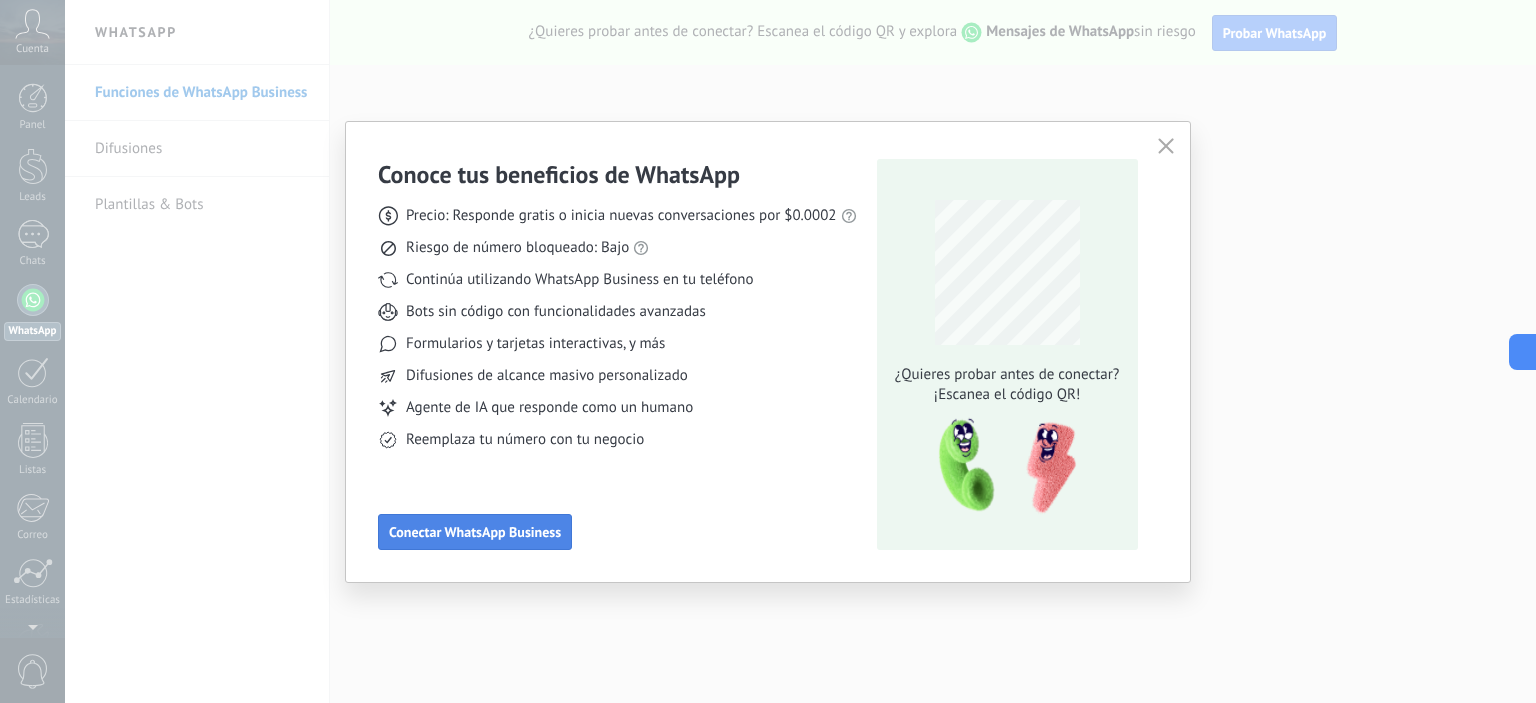 click on "Conectar WhatsApp Business" at bounding box center [475, 532] 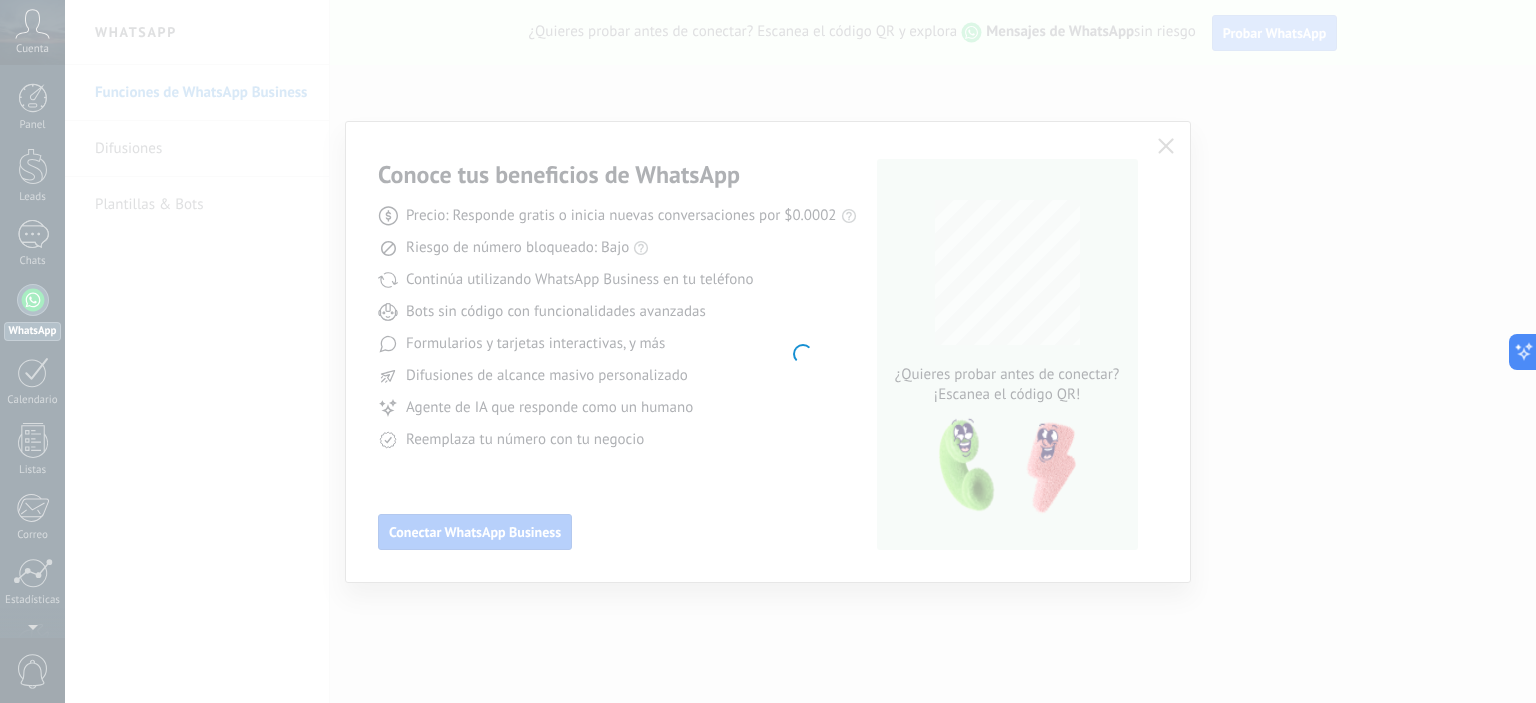 type 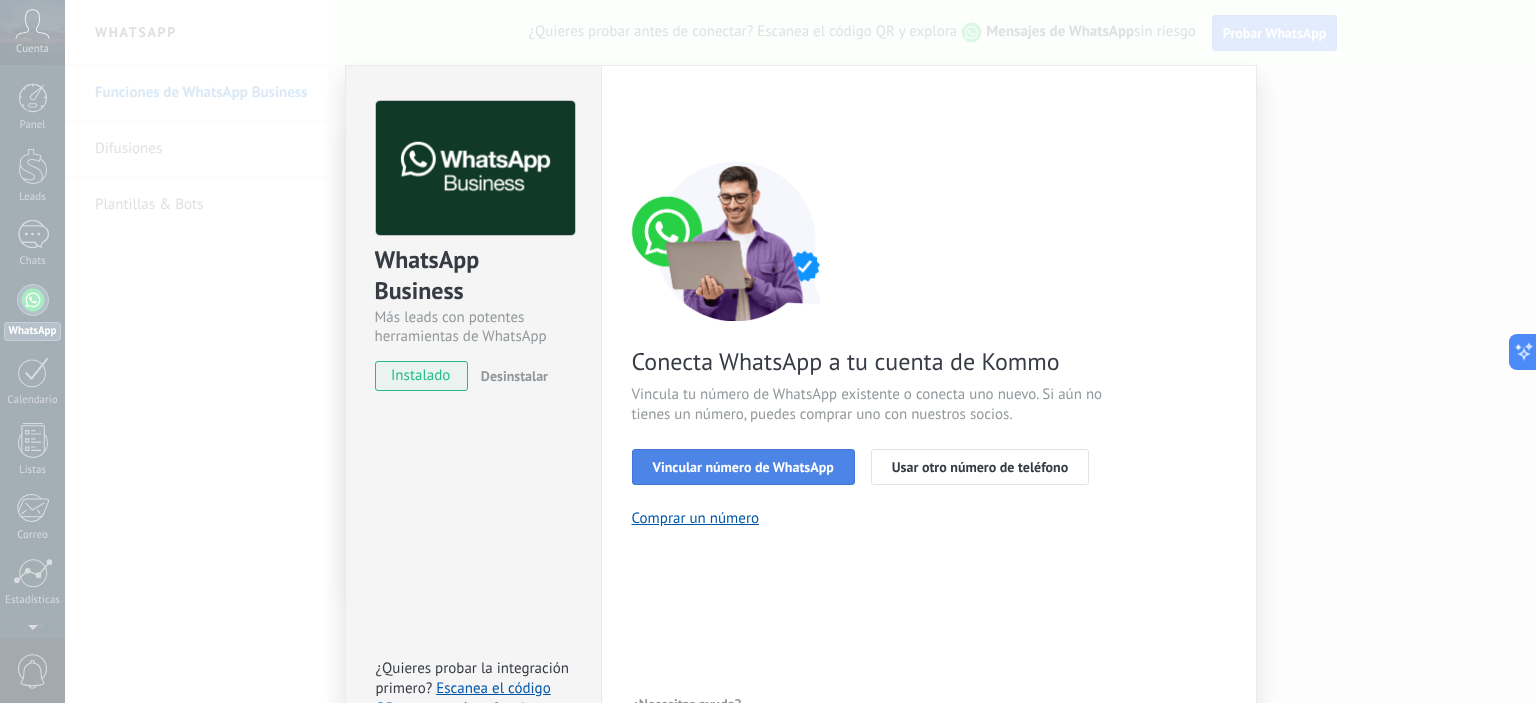 click on "Vincular número de WhatsApp" at bounding box center [743, 467] 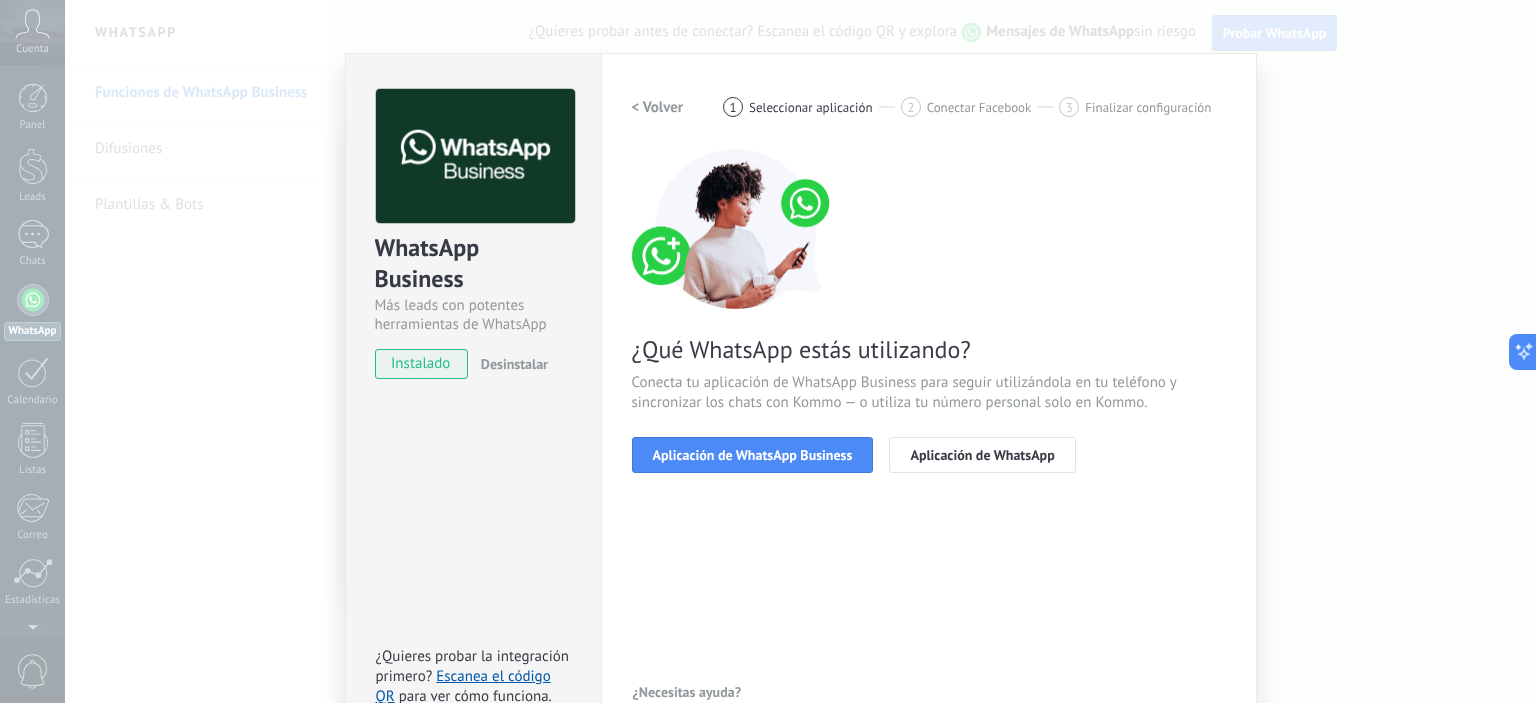 scroll, scrollTop: 0, scrollLeft: 0, axis: both 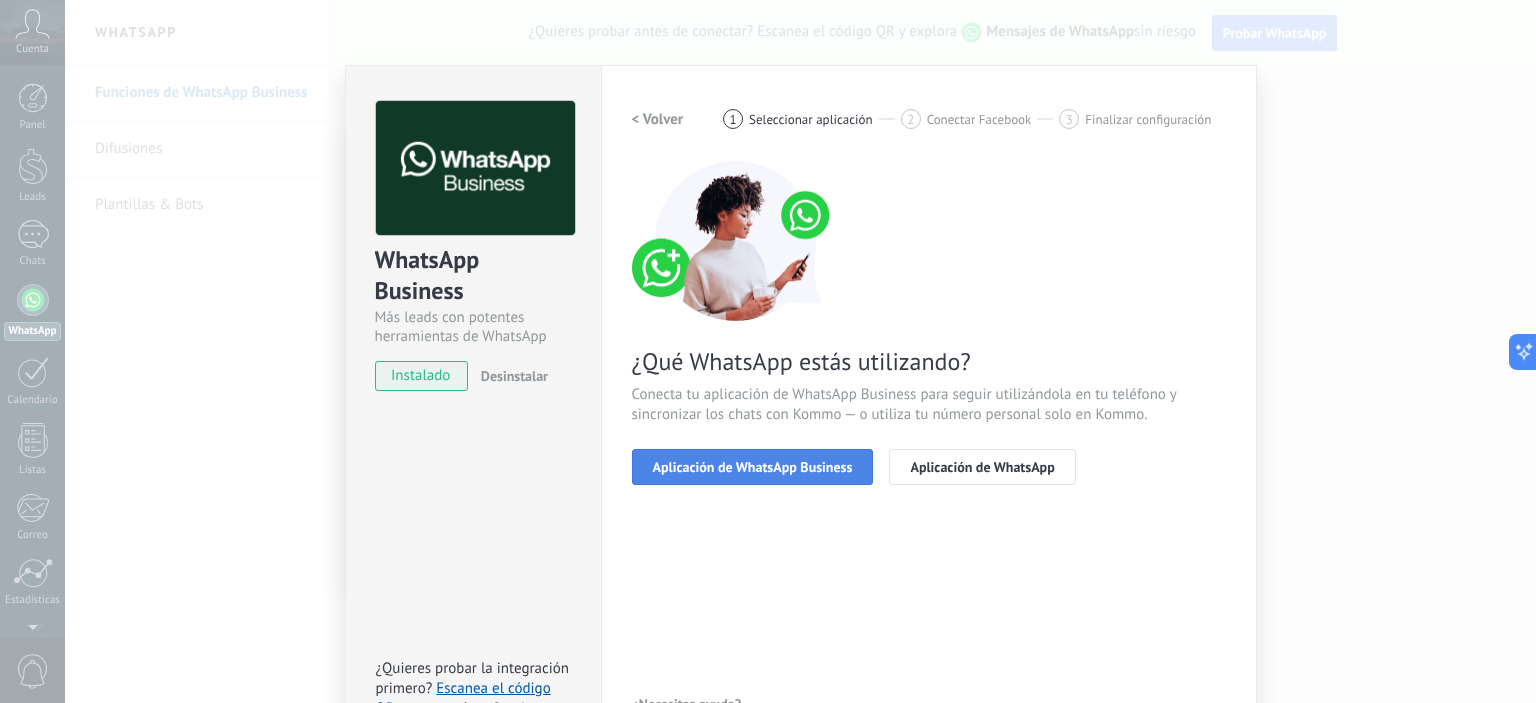 click on "Aplicación de WhatsApp Business" at bounding box center (753, 467) 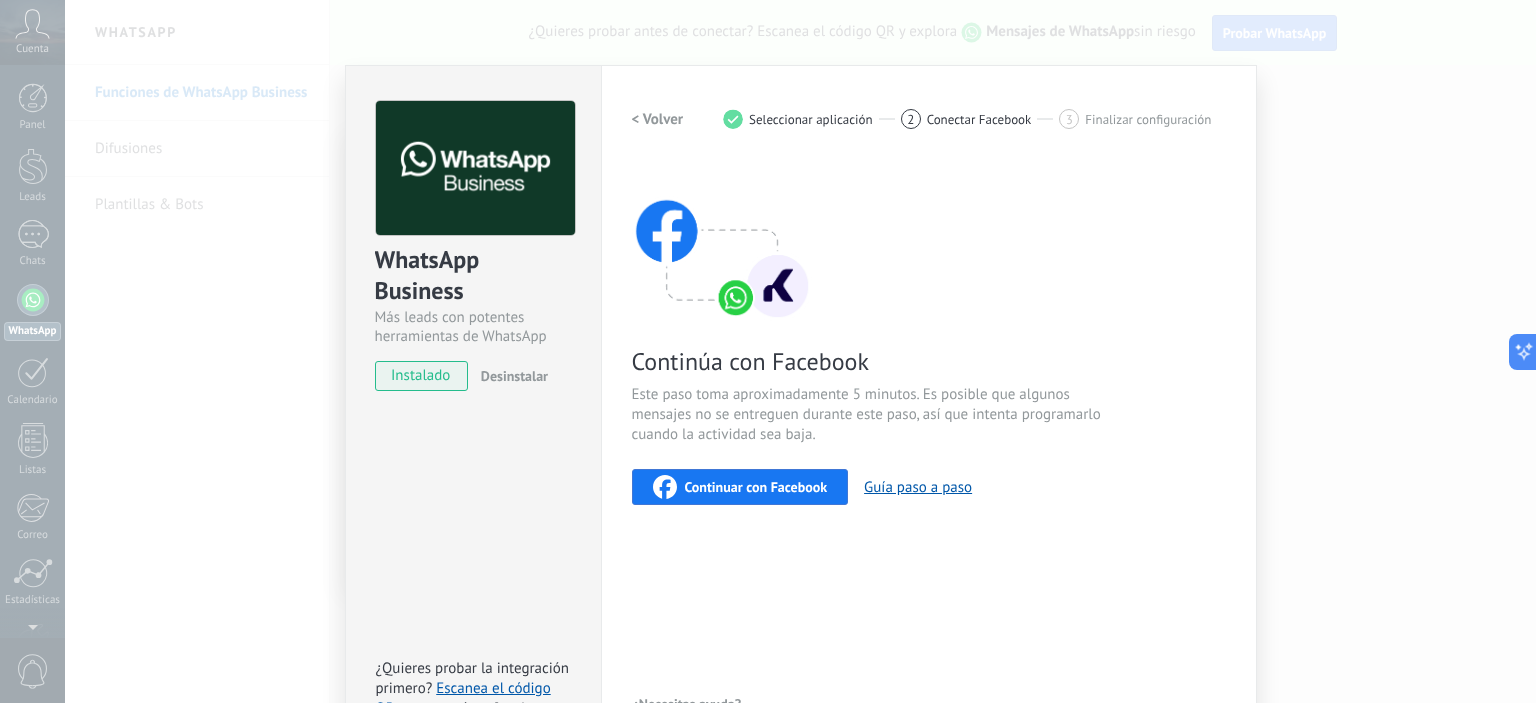 click on "< Volver" at bounding box center (658, 119) 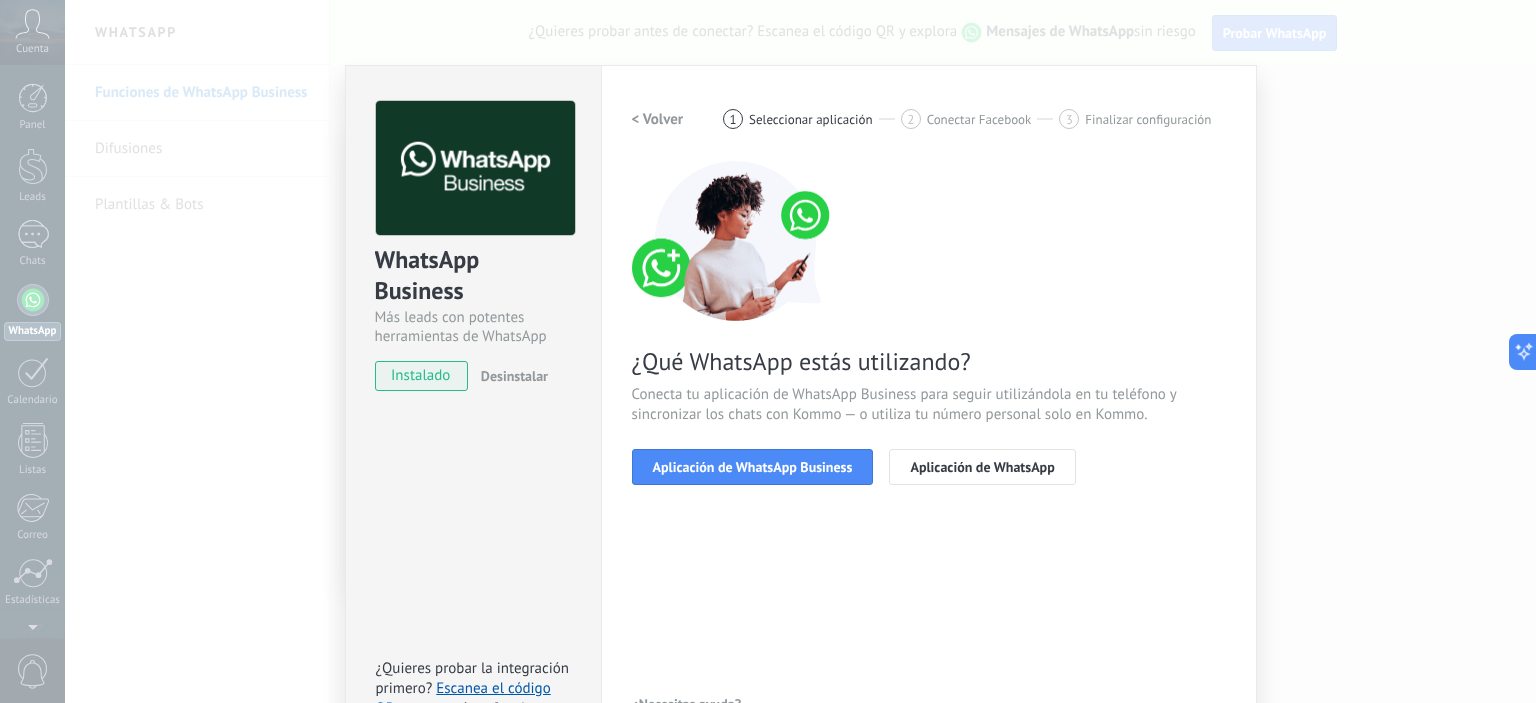 click on "< Volver" at bounding box center (658, 119) 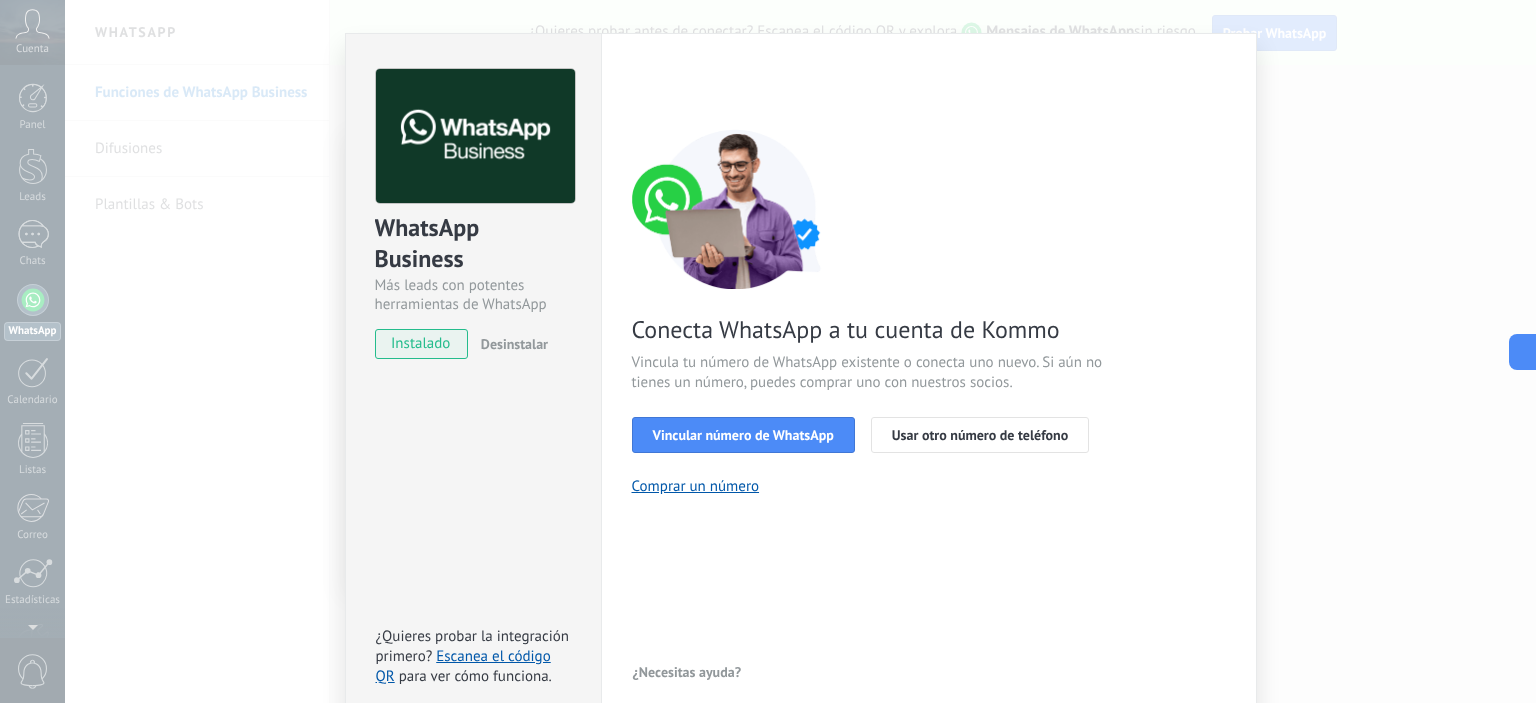 scroll, scrollTop: 0, scrollLeft: 0, axis: both 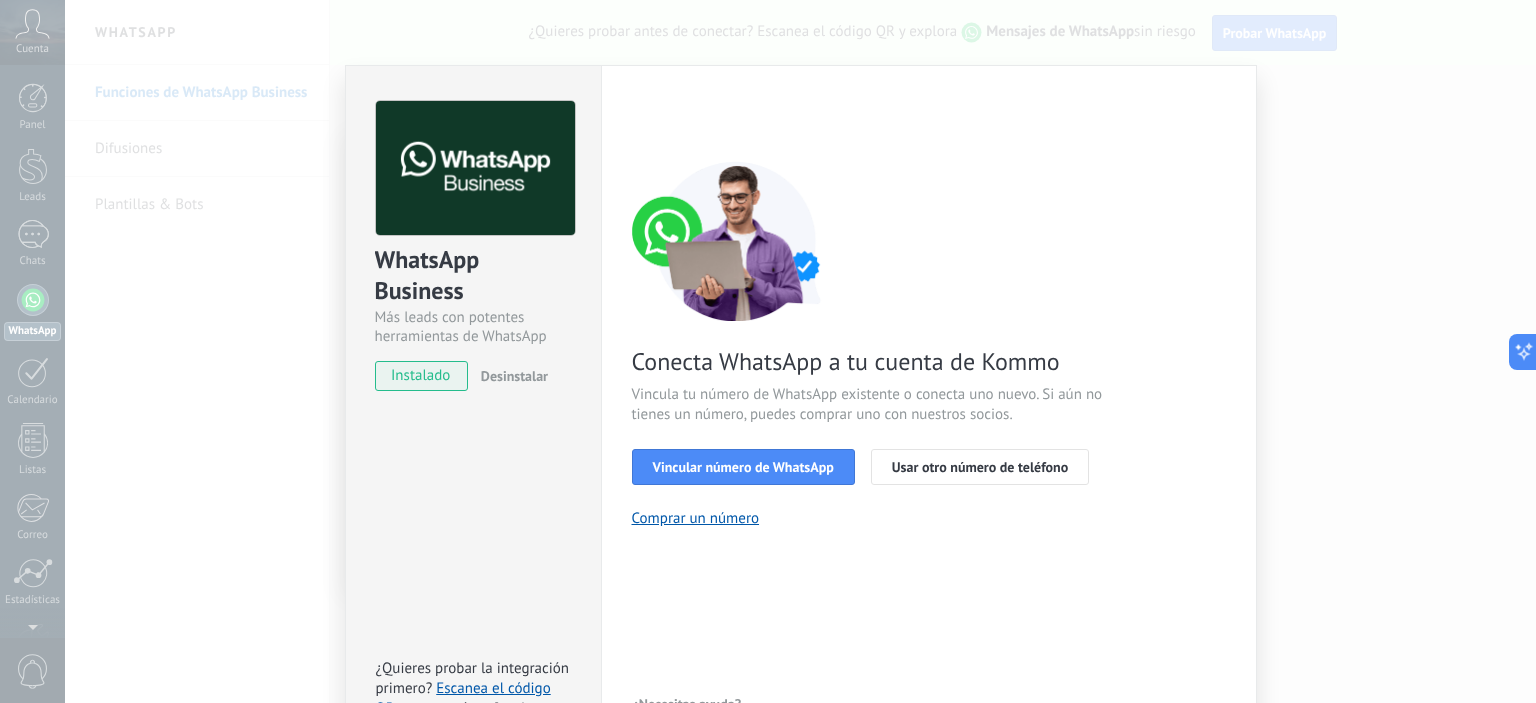 click on "WhatsApp Business Más leads con potentes herramientas de WhatsApp instalado Desinstalar ¿Quieres probar la integración primero?   Escanea el código QR   para ver cómo funciona. Configuraciones Autorizaciones This tab logs the users who have granted integration access to this account. If you want to to remove a user's ability to send requests to the account on behalf of this integration, you can revoke access. If access is revoked from all users, the integration will stop working. This app is installed, but no one has given it access yet. WhatsApp Cloud API más _:  Guardar < Volver 1 Seleccionar aplicación 2 Conectar Facebook  3 Finalizar configuración Conecta WhatsApp a tu cuenta de Kommo Vincula tu número de WhatsApp existente o conecta uno nuevo. Si aún no tienes un número, puedes comprar uno con nuestros socios. Vincular número de WhatsApp Usar otro número de teléfono Comprar un número ¿Necesitas ayuda?" at bounding box center [800, 351] 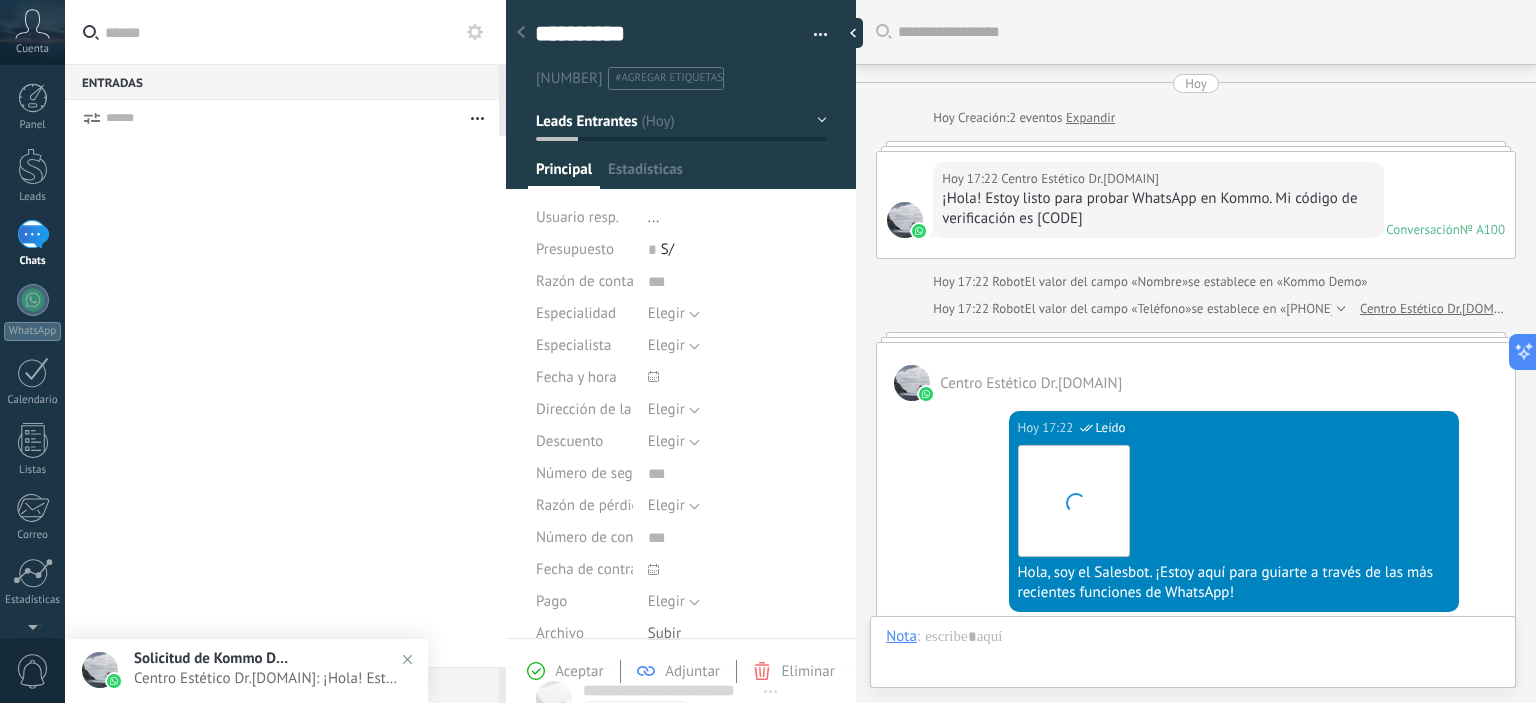 scroll, scrollTop: 756, scrollLeft: 0, axis: vertical 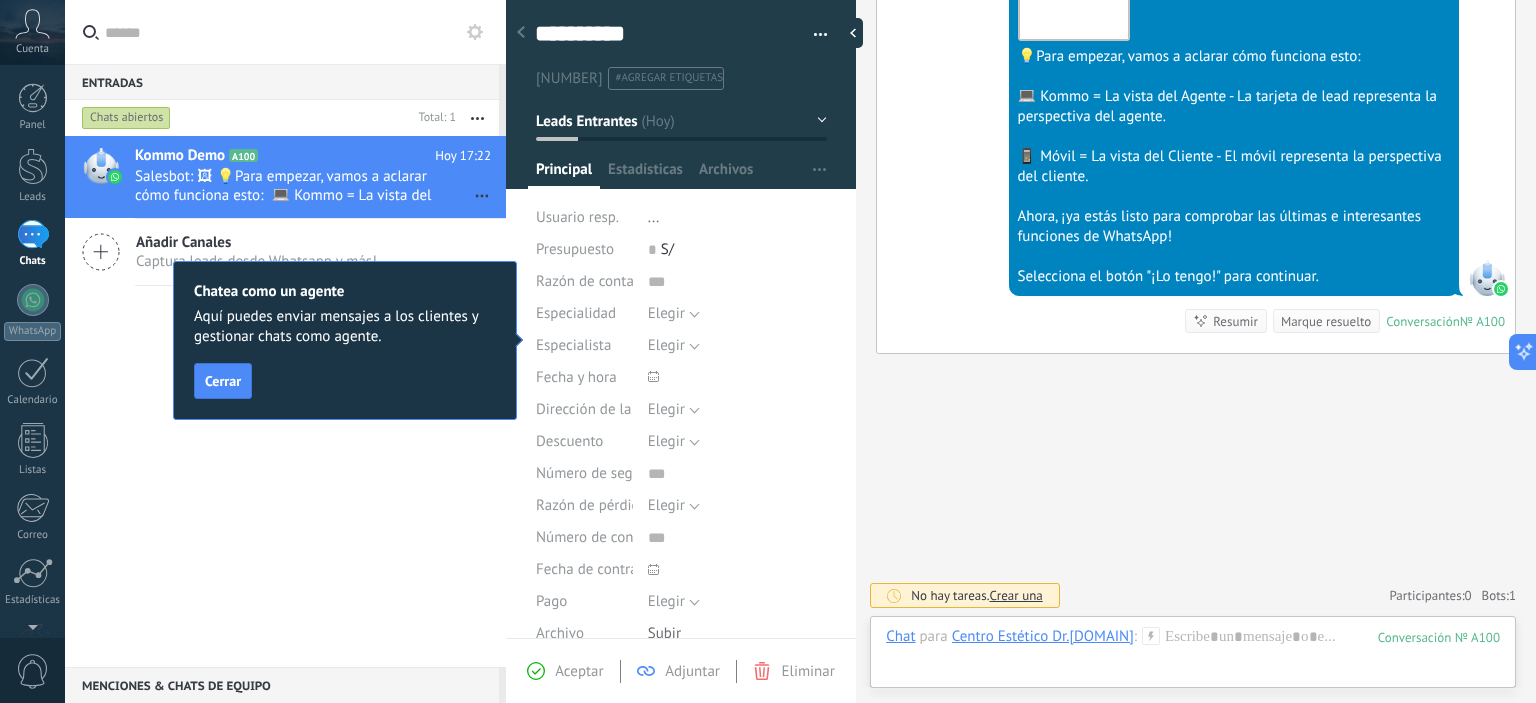 click on "Chatea como un agente Aquí puedes enviar mensajes a los clientes y gestionar chats como agente. Cerrar" at bounding box center [345, 340] 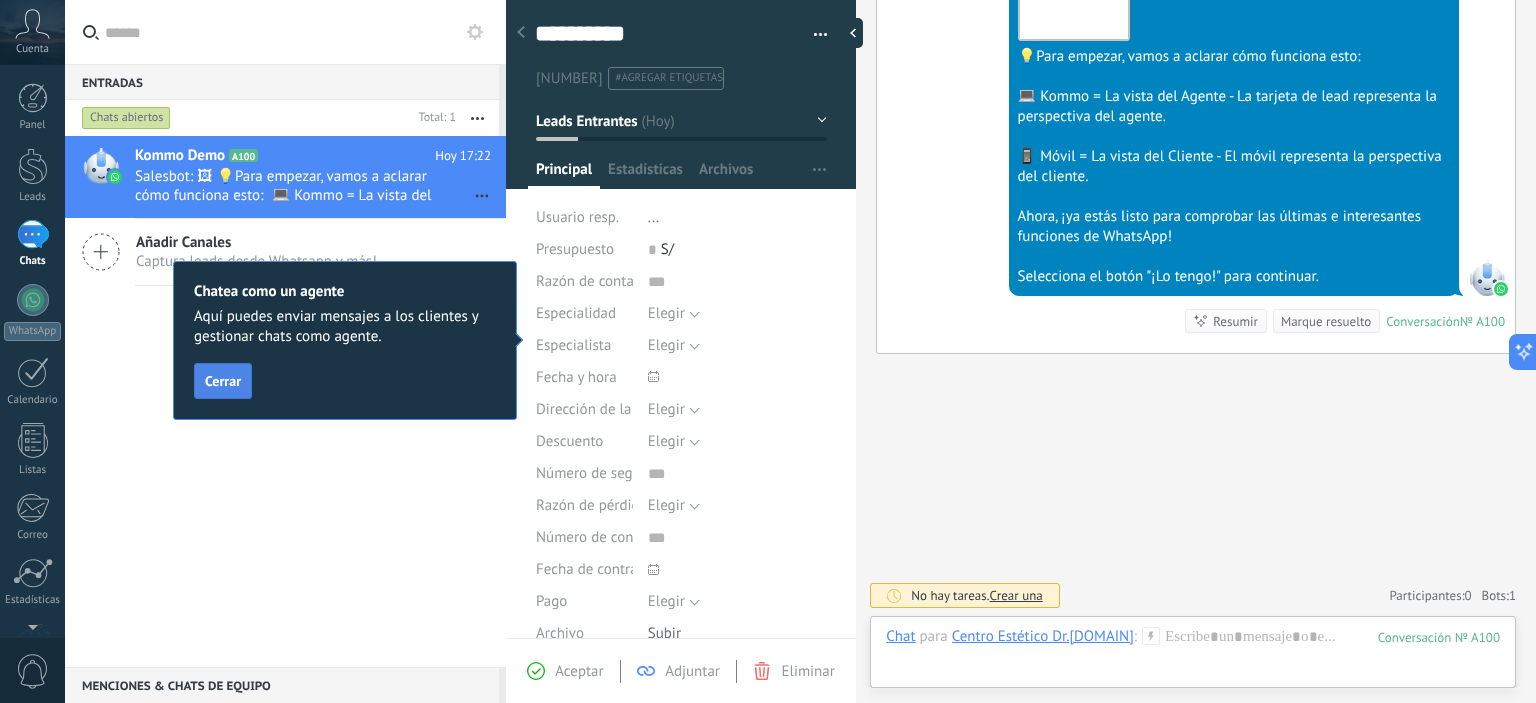 click on "Cerrar" at bounding box center [223, 381] 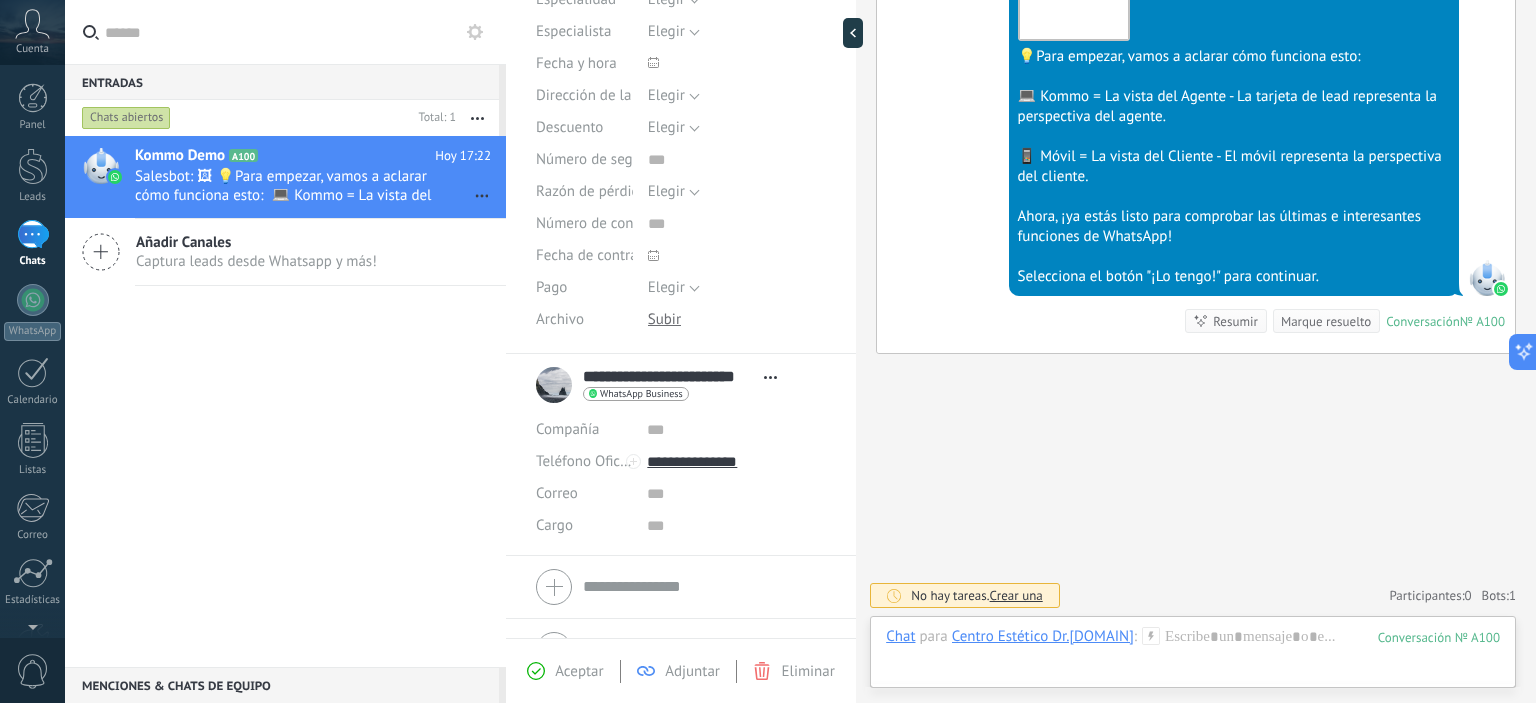 scroll, scrollTop: 356, scrollLeft: 0, axis: vertical 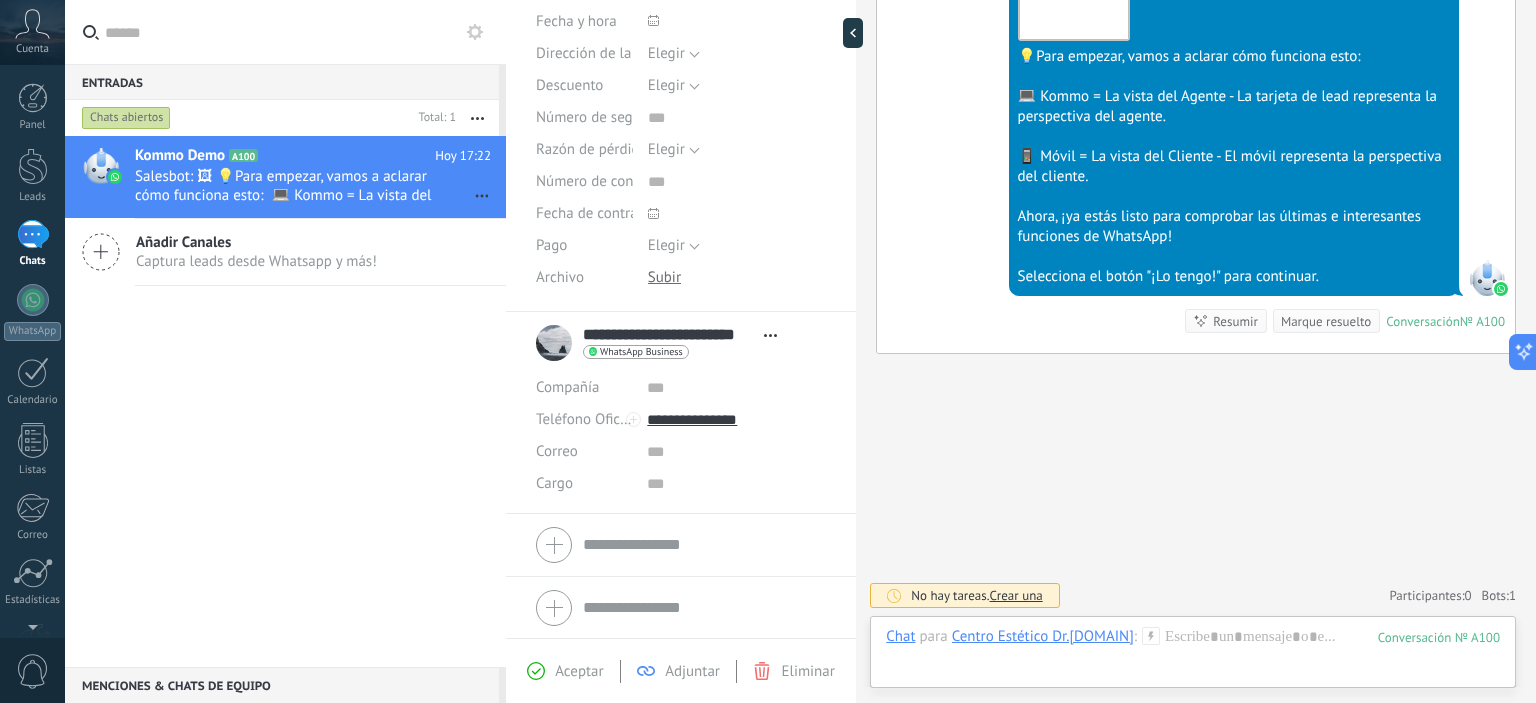 click on "Kommo Demo
A100
Hoy 17:22
Salesbot: 🖼 💡Para empezar, vamos a aclarar cómo funciona esto:
💻 Kommo = La vista del Agente - La tarjeta de lead repr...
Añadir Canales
Captura leads desde Whatsapp y más!" at bounding box center [0, 0] 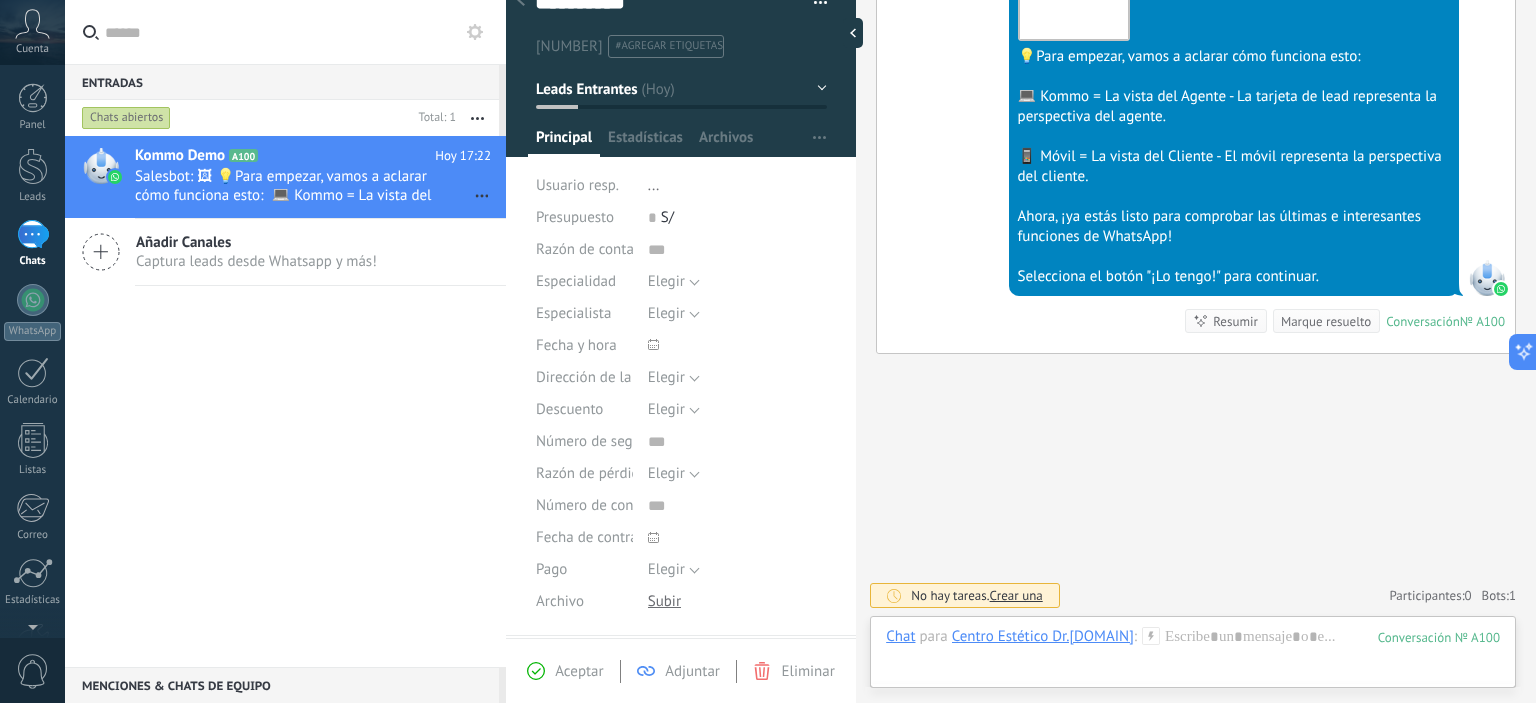 scroll, scrollTop: 0, scrollLeft: 0, axis: both 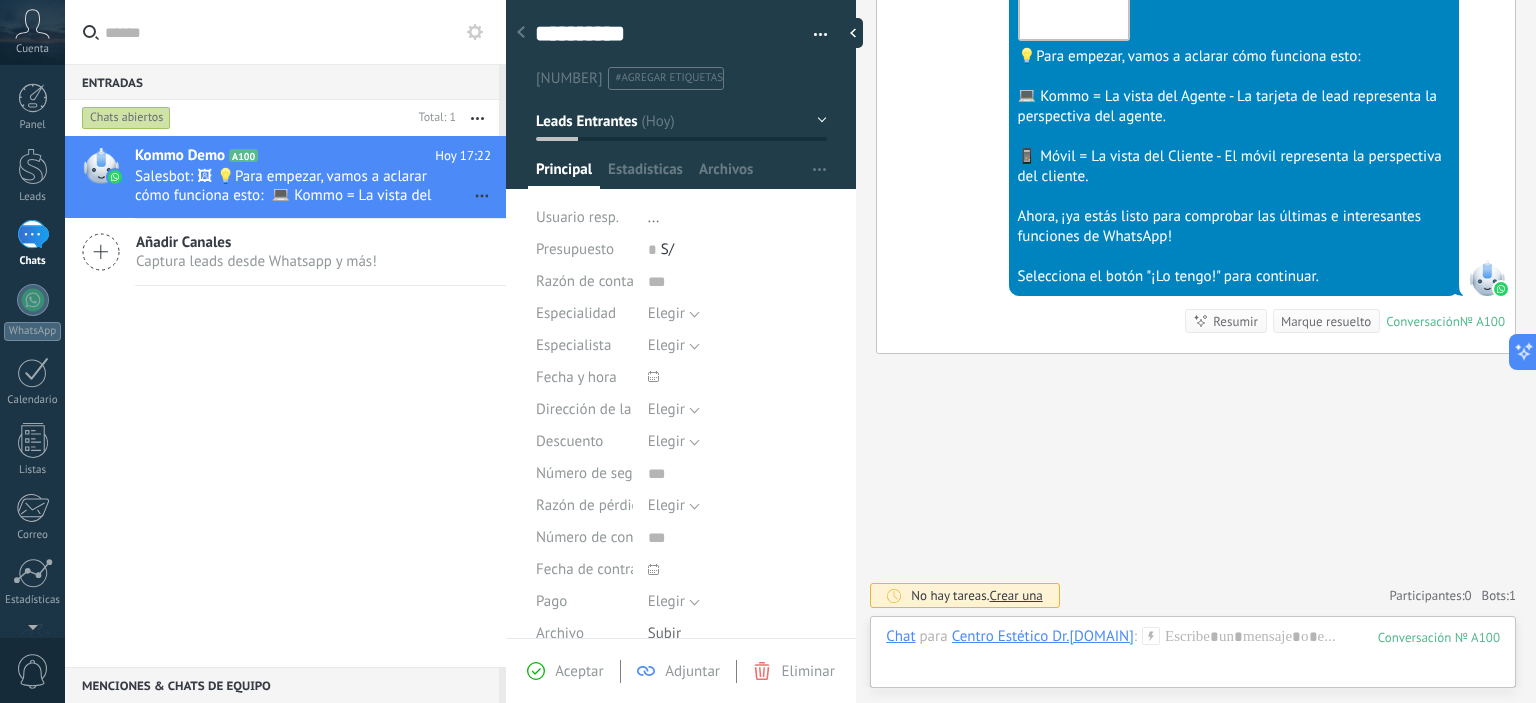 click at bounding box center (521, 32) 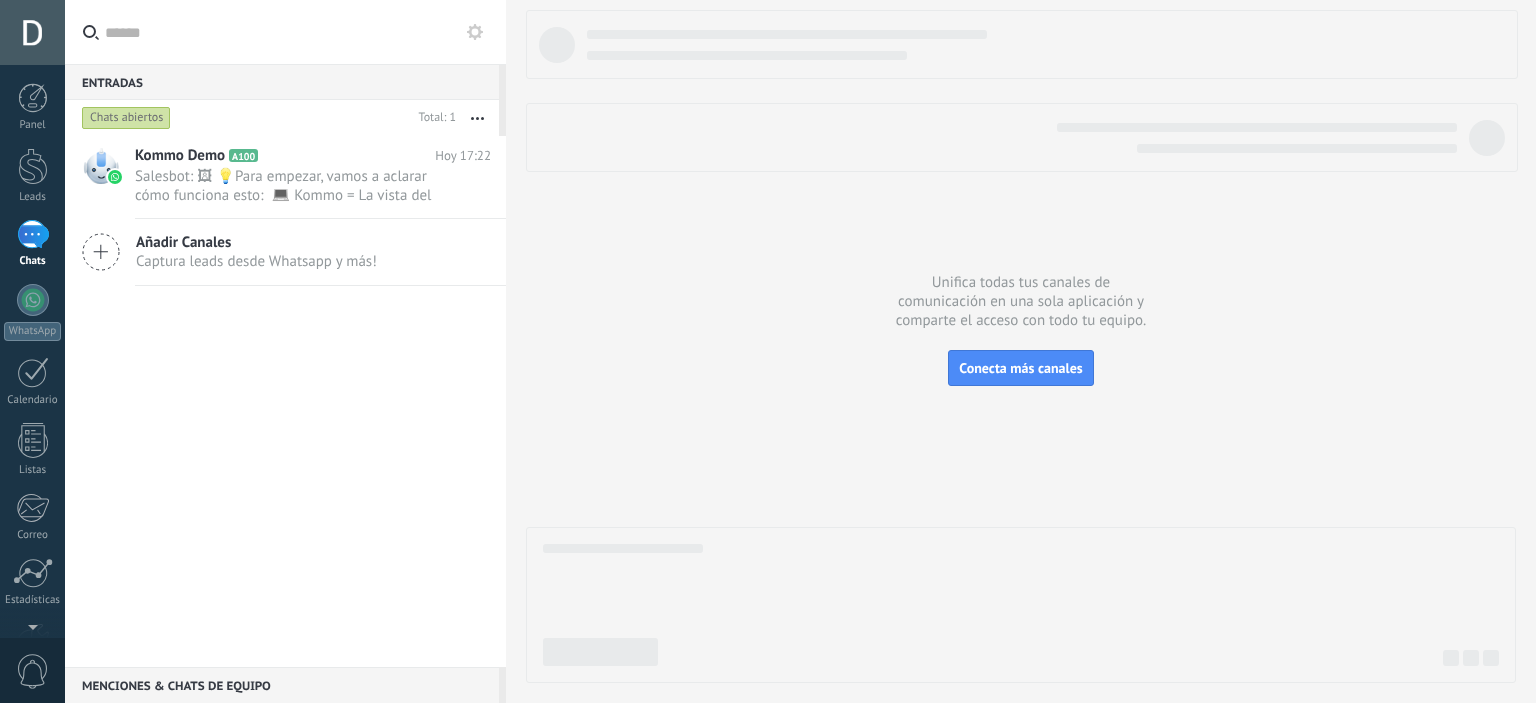 scroll, scrollTop: 0, scrollLeft: 0, axis: both 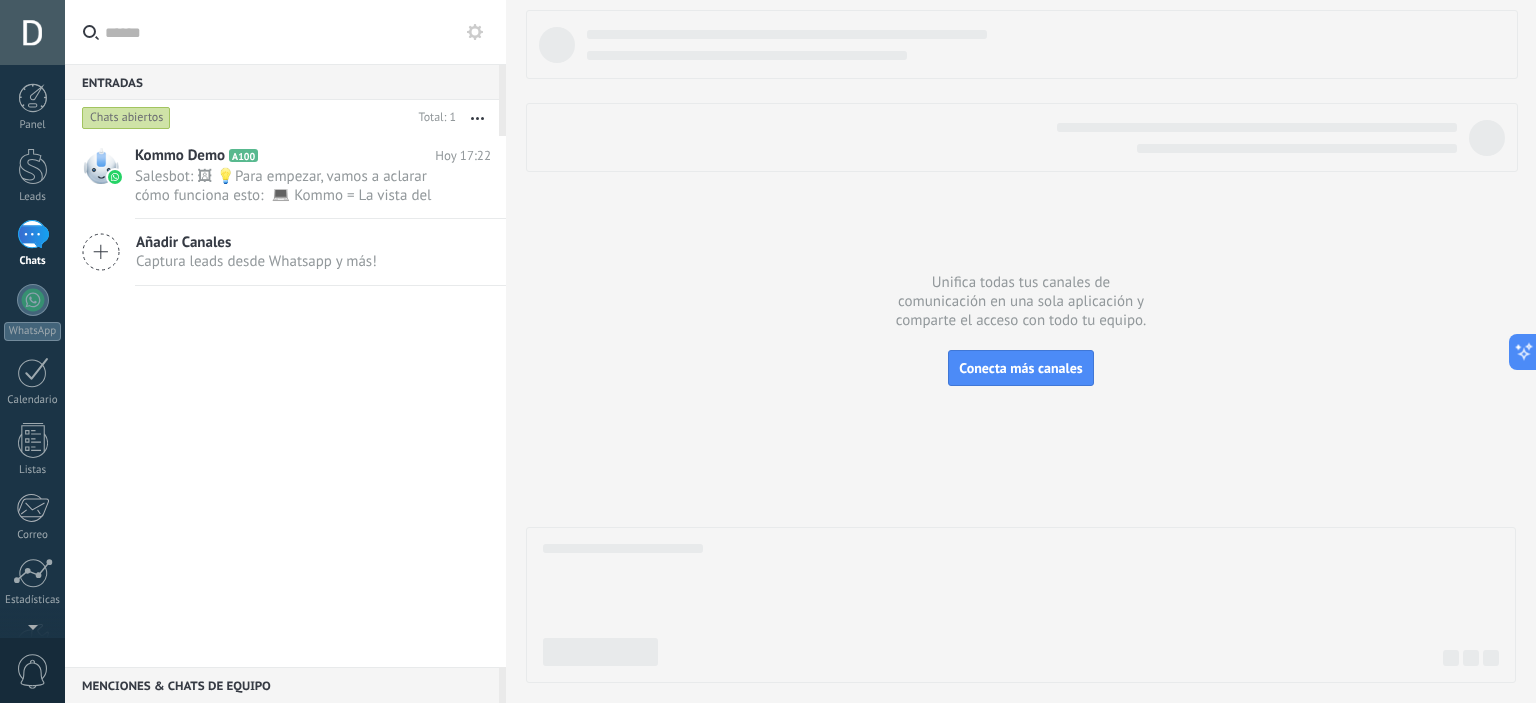 click at bounding box center (33, 234) 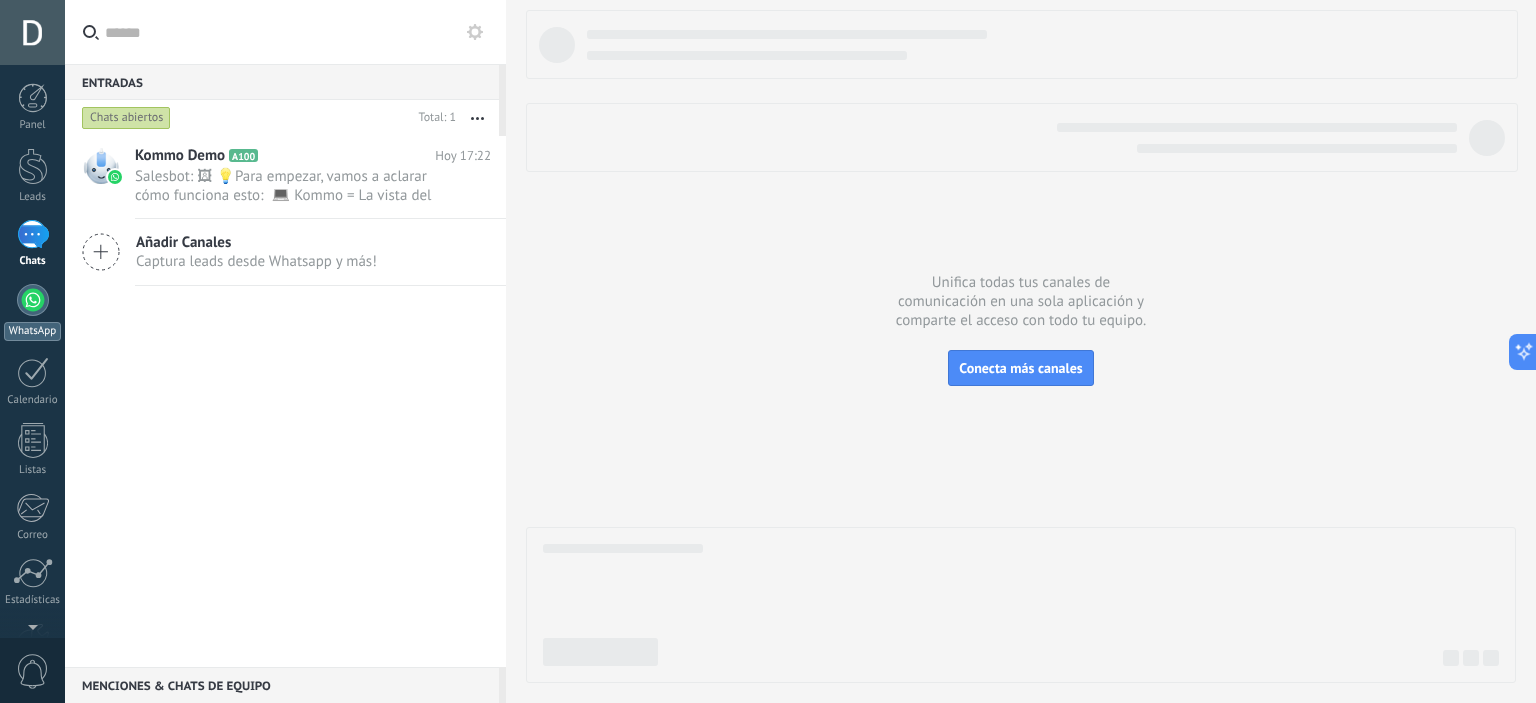 click on "WhatsApp" at bounding box center [32, 331] 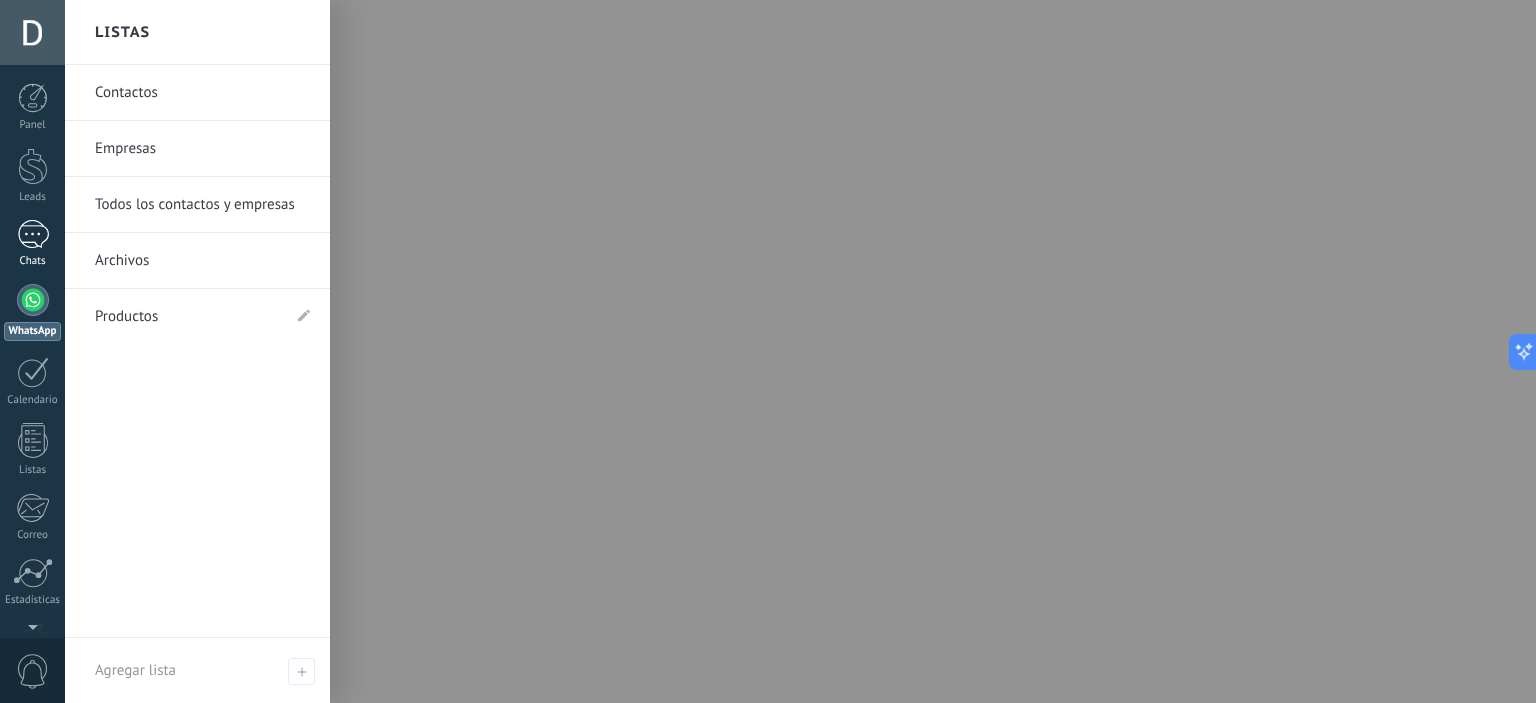 click at bounding box center (33, 234) 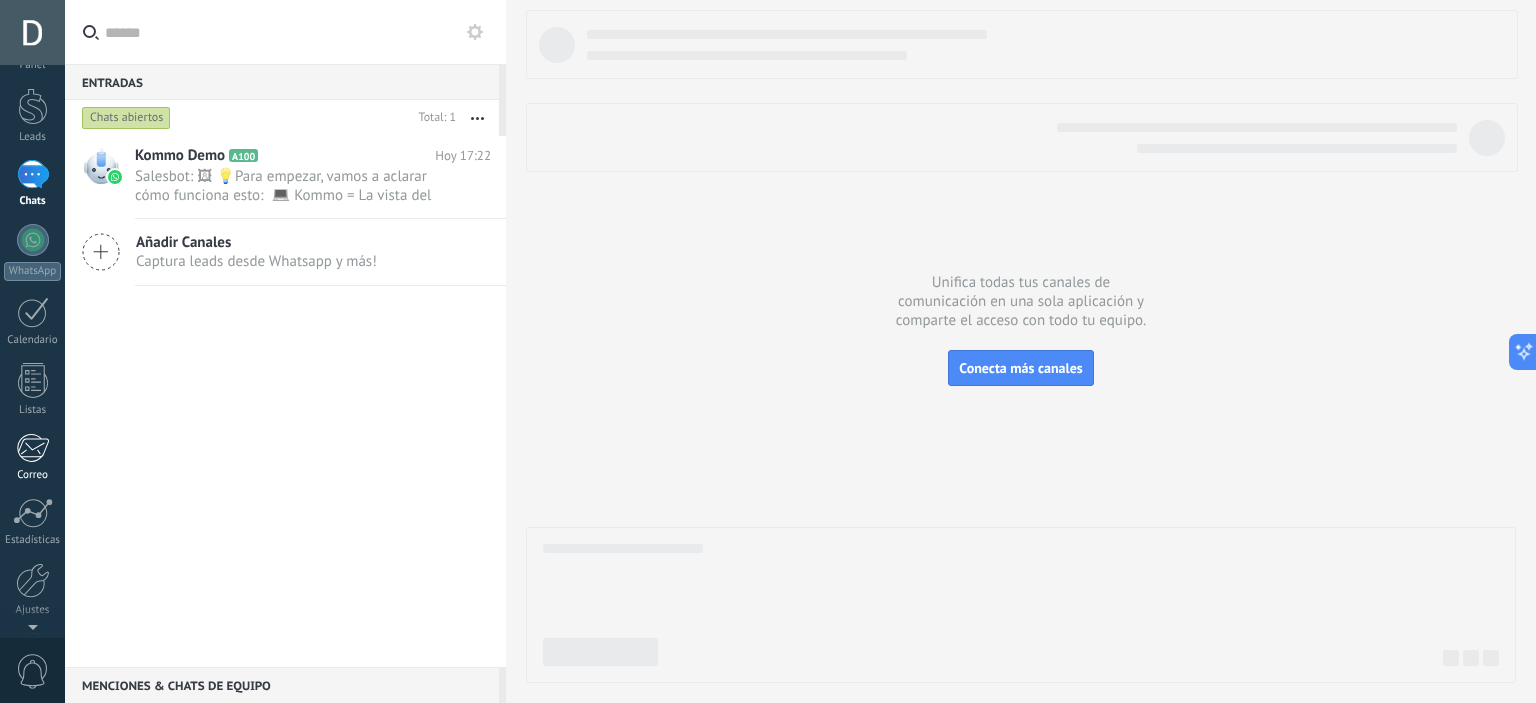 scroll, scrollTop: 0, scrollLeft: 0, axis: both 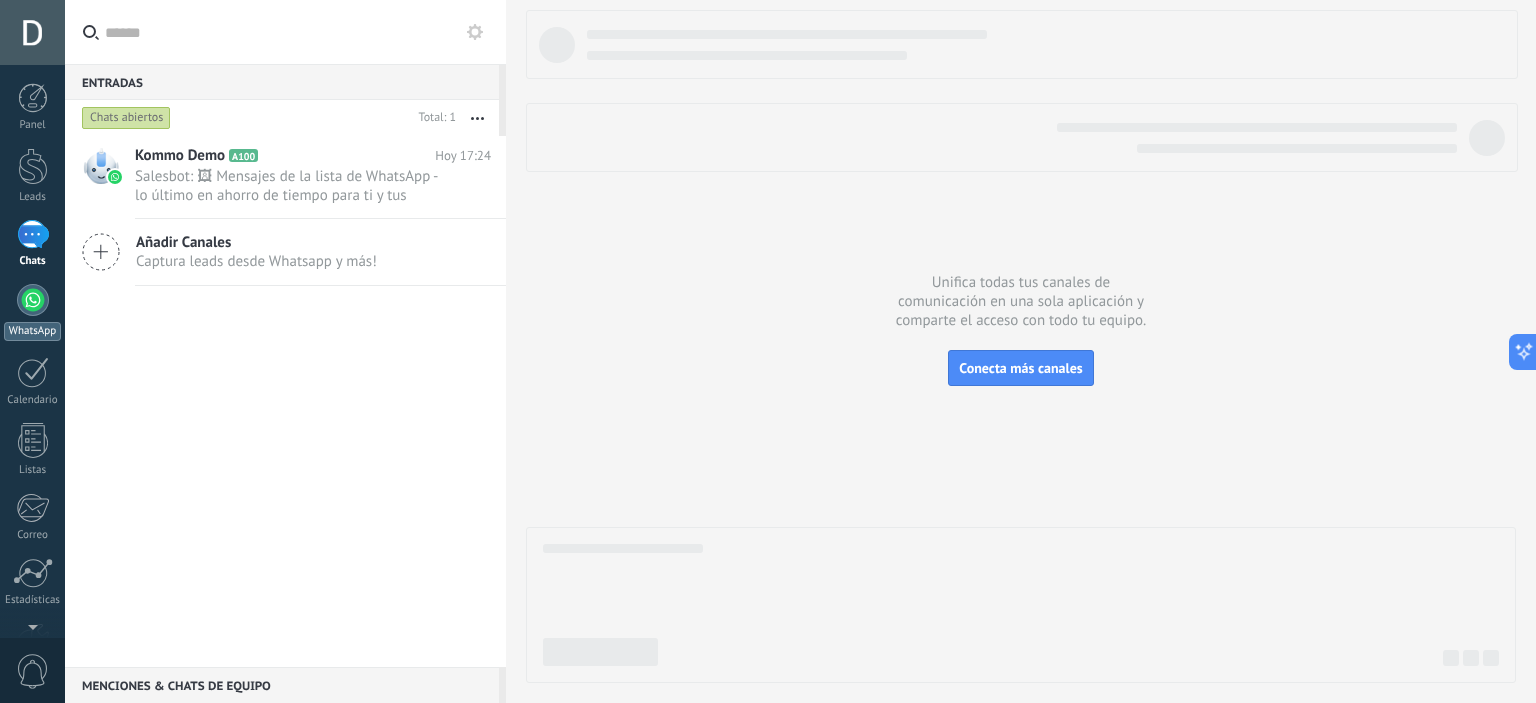 click on "WhatsApp" at bounding box center (32, 312) 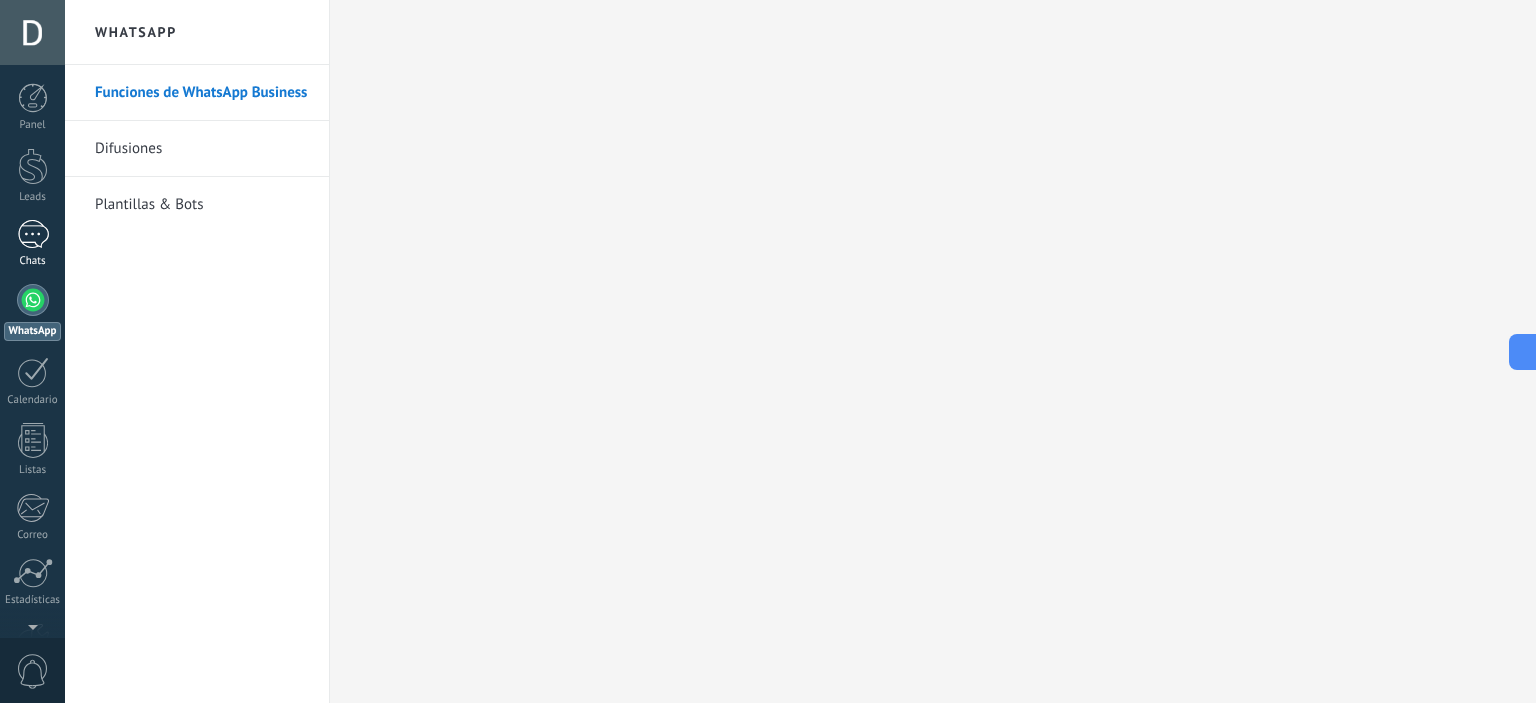 click on "1" at bounding box center (33, 234) 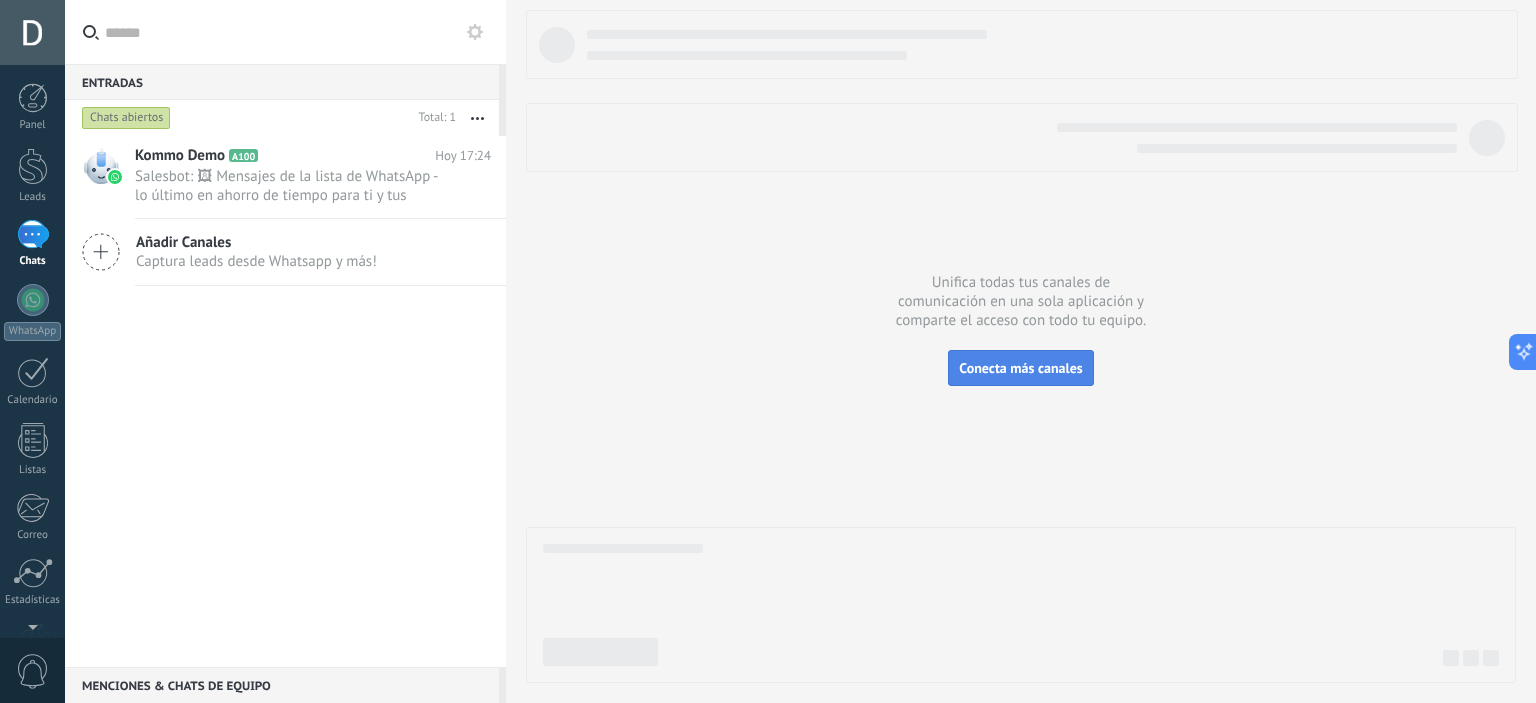 click on "Conecta más canales" at bounding box center (1020, 368) 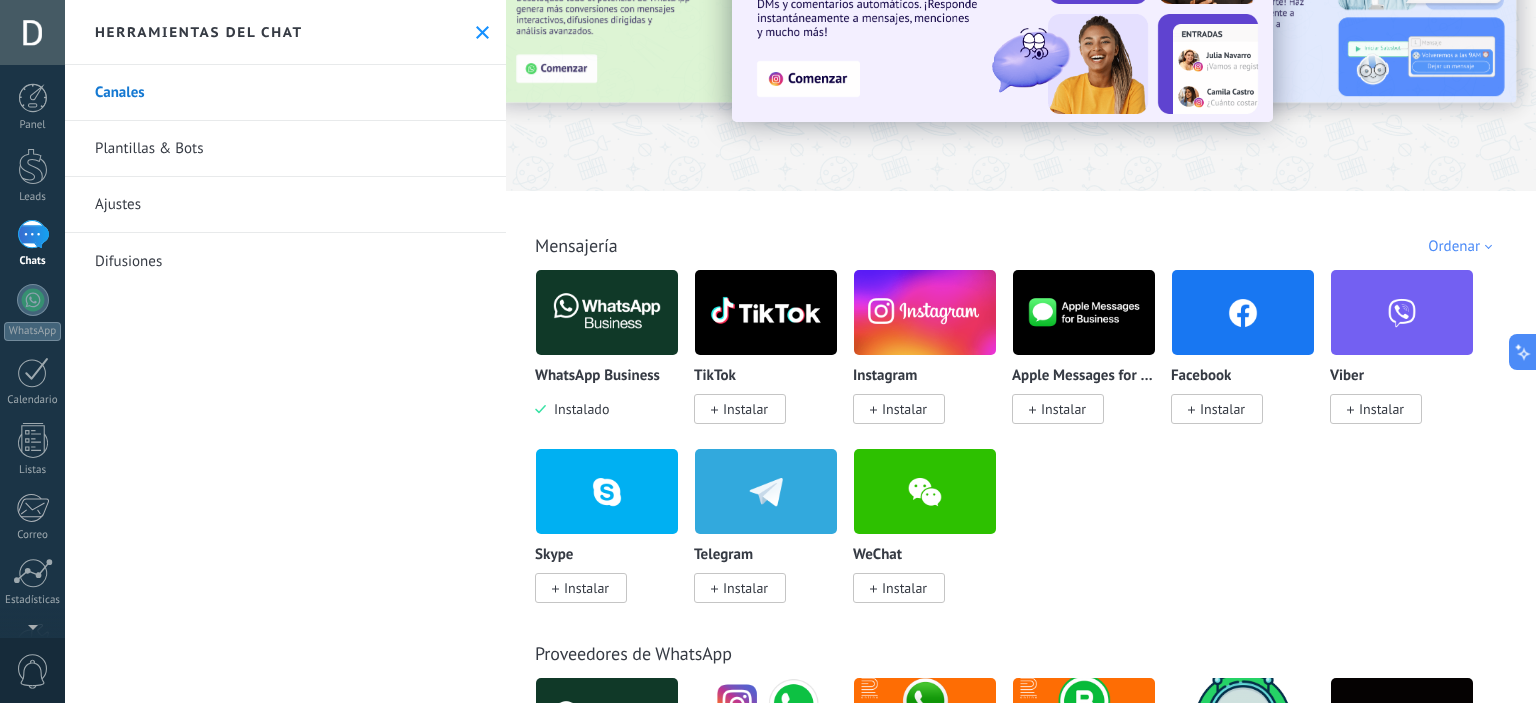 scroll, scrollTop: 100, scrollLeft: 0, axis: vertical 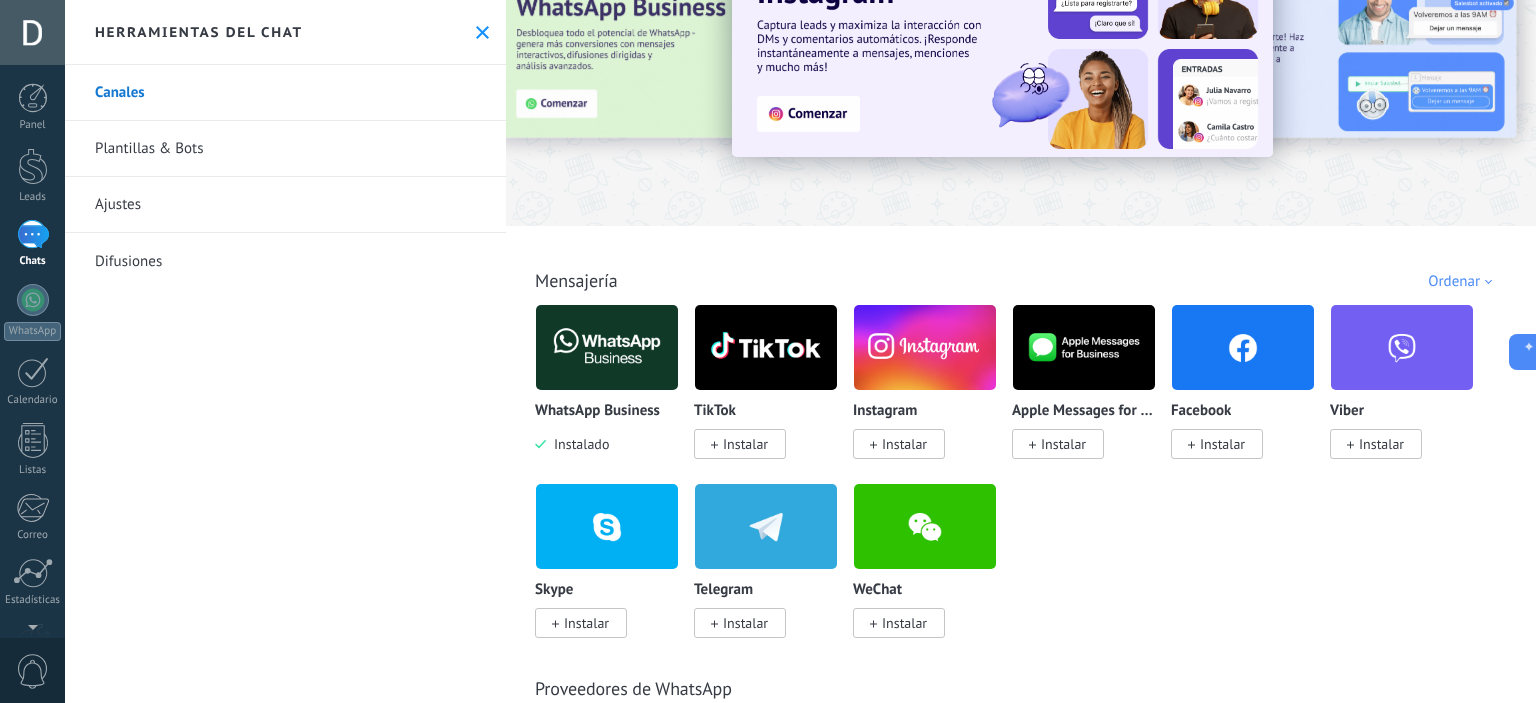 click on "WhatsApp Business" at bounding box center [597, 411] 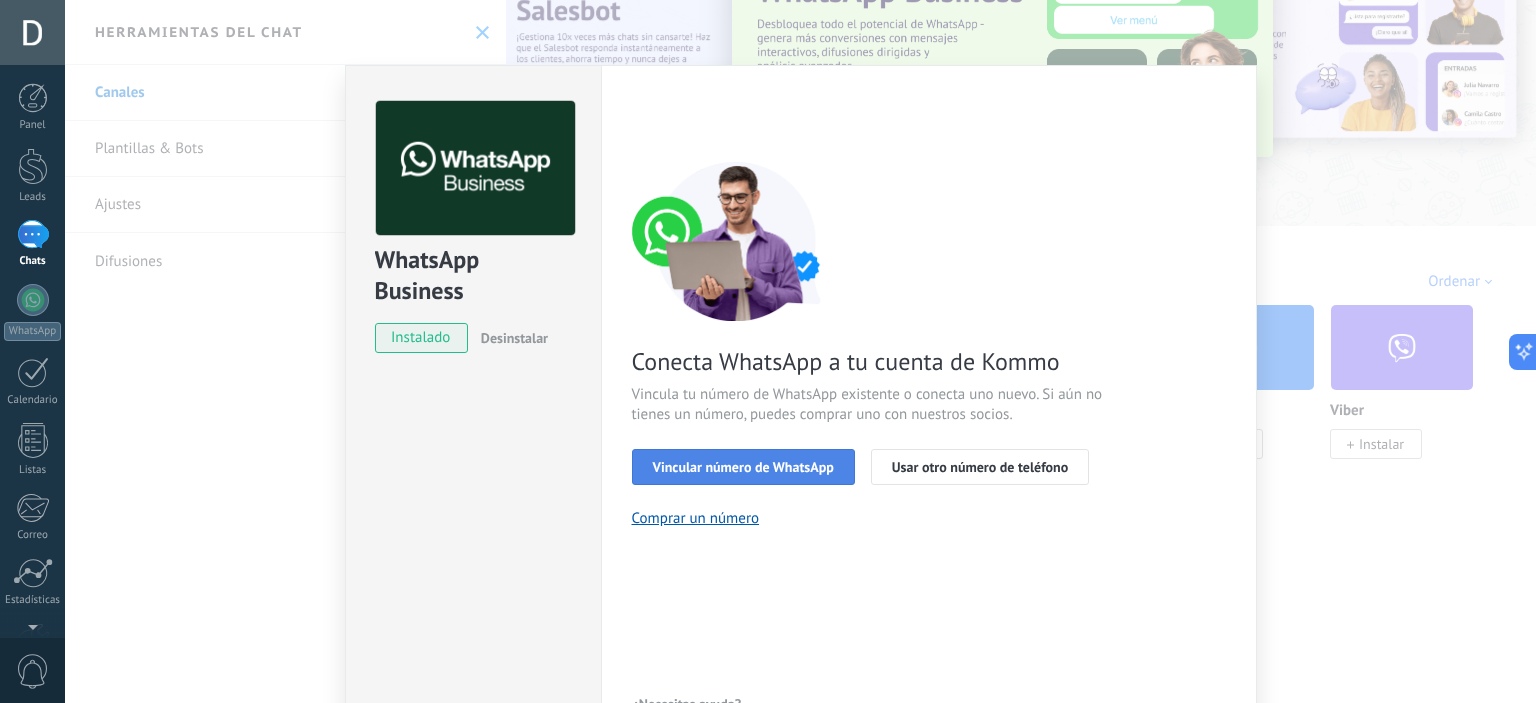 click on "Vincular número de WhatsApp" at bounding box center (743, 467) 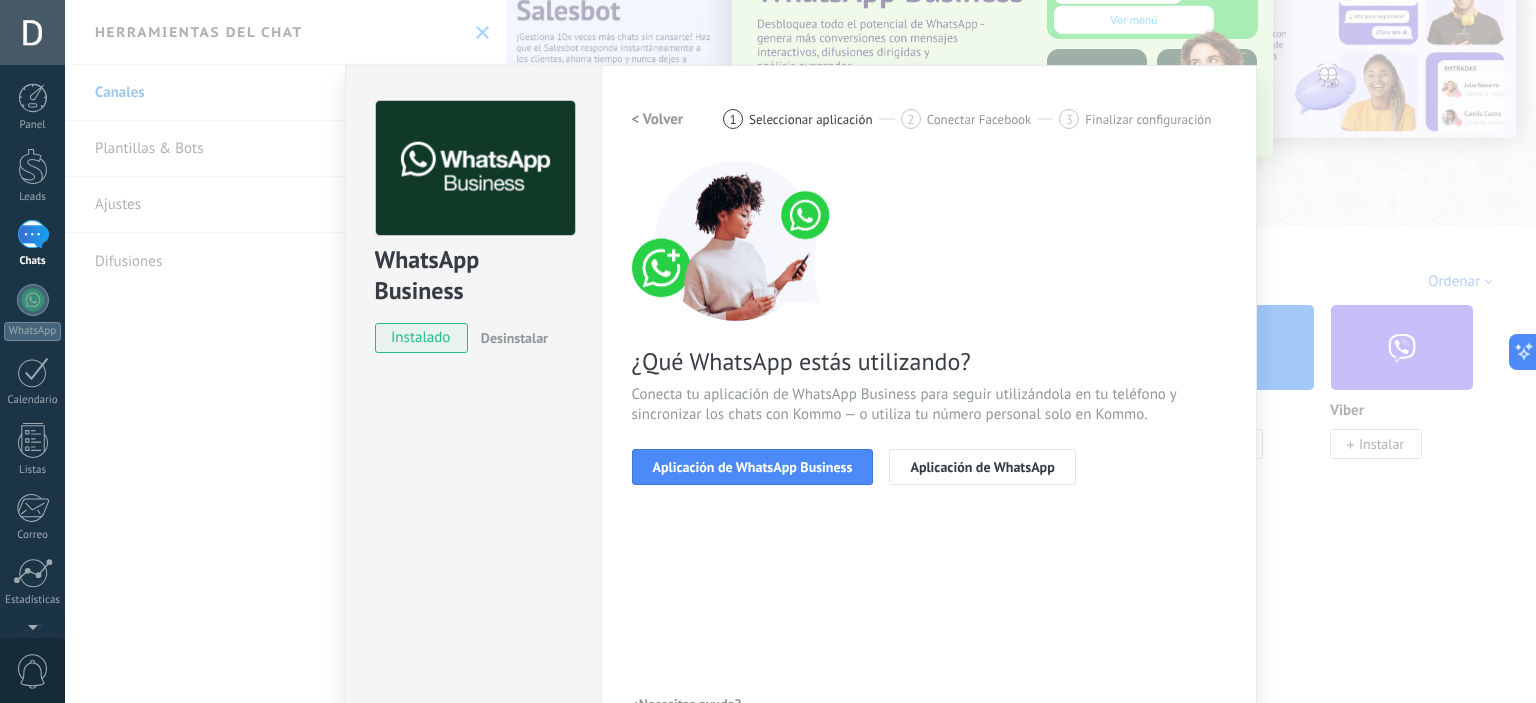 click on "Aplicación de WhatsApp Business" at bounding box center [753, 467] 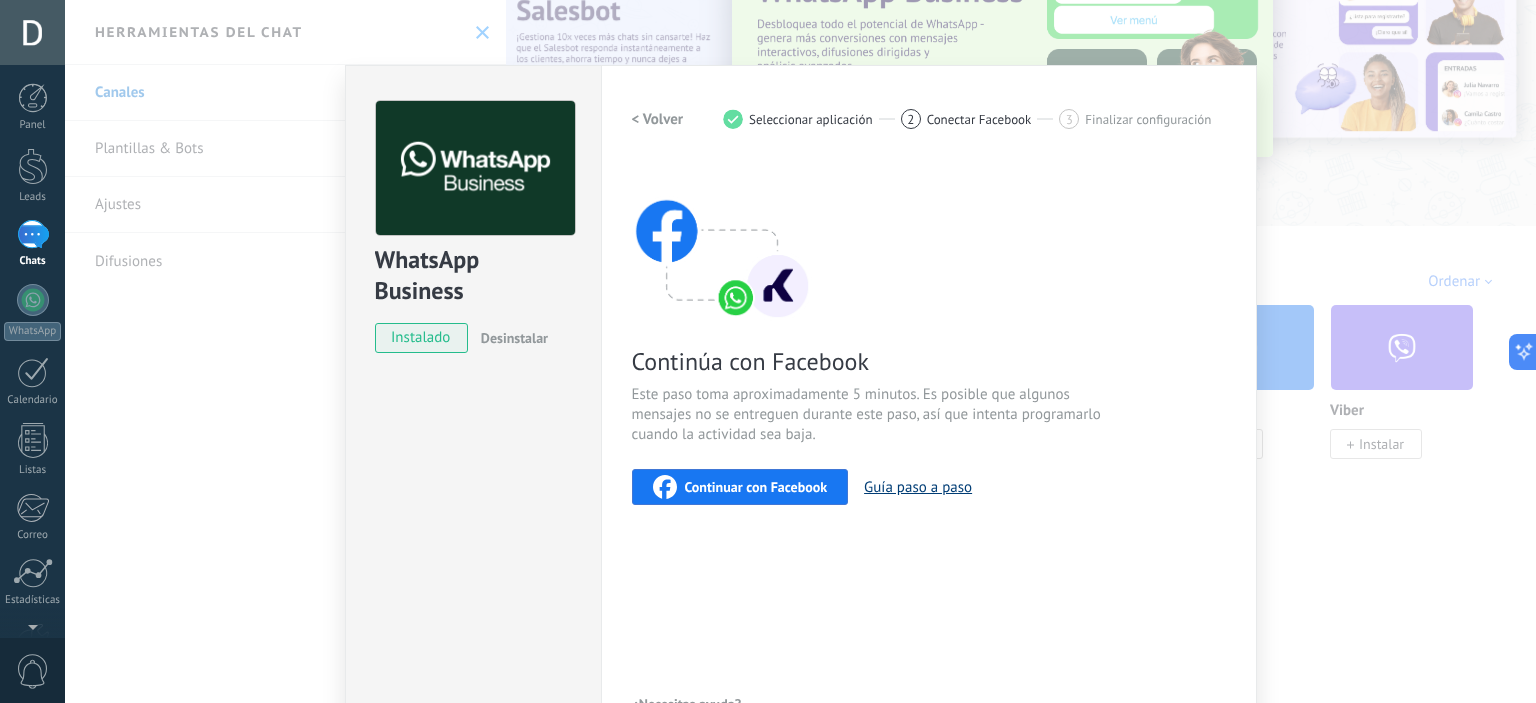 click on "Guía paso a paso" at bounding box center [918, 487] 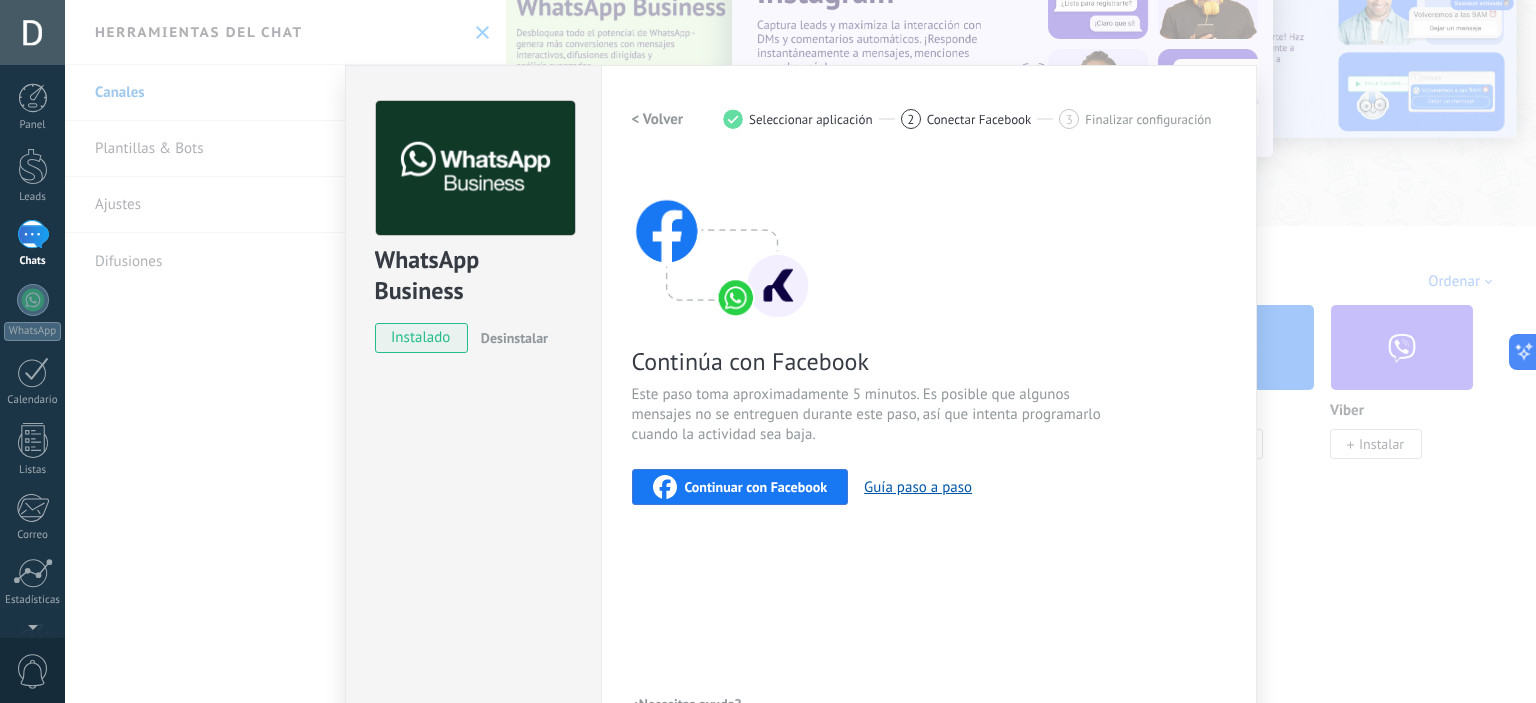 click on "Continuar con Facebook" at bounding box center [756, 487] 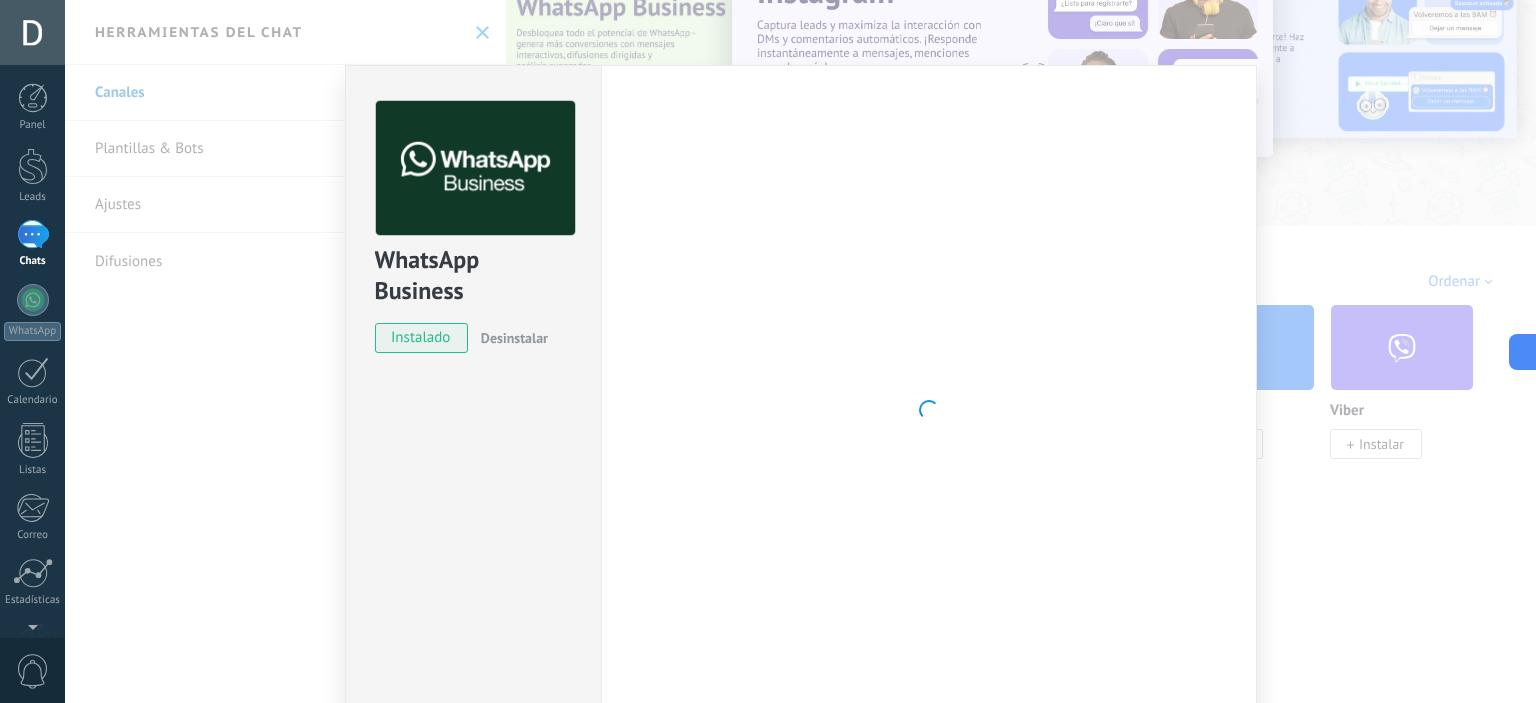 click at bounding box center (929, 410) 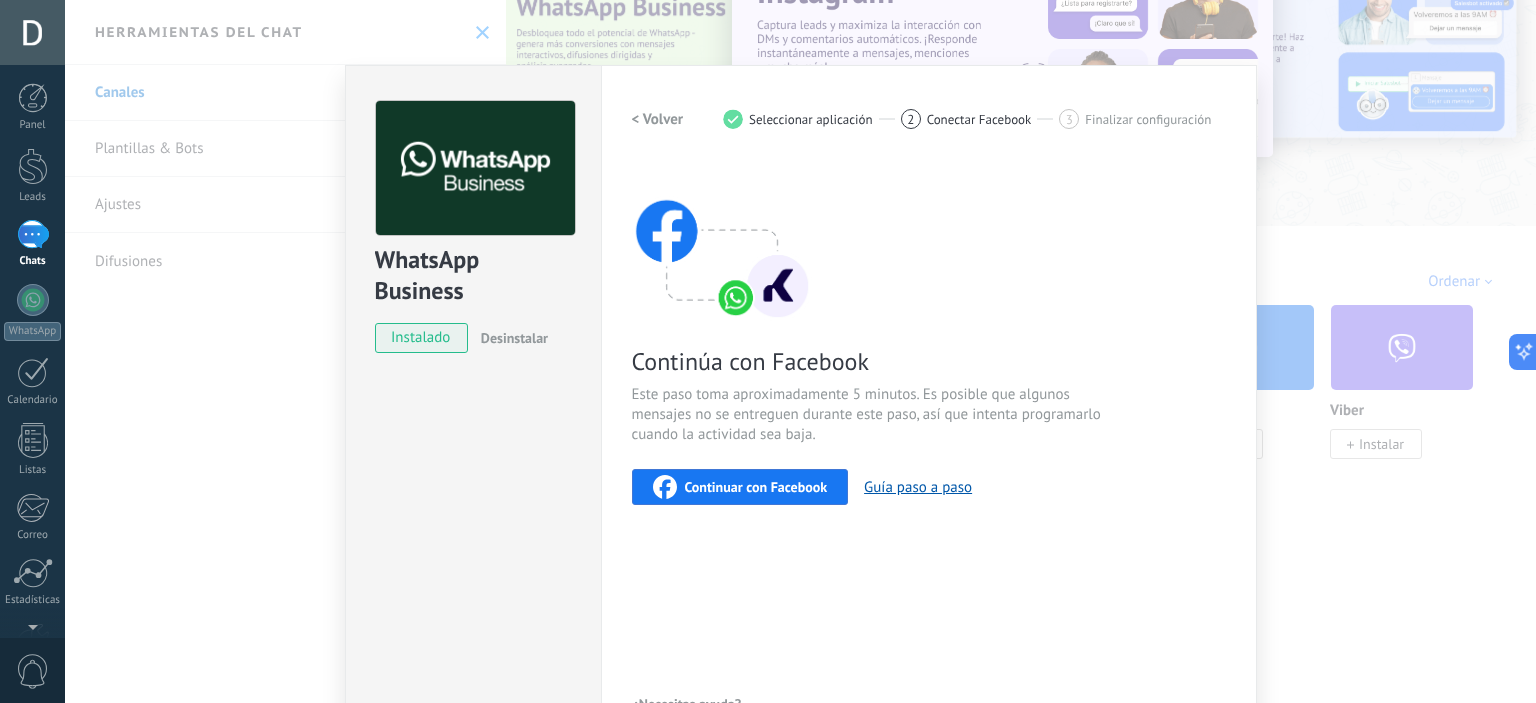 click on "Configuraciones Autorizaciones Esta pestaña registra a los usuarios que han concedido acceso a las integración a esta cuenta. Si deseas remover la posibilidad que un usuario pueda enviar solicitudes a la cuenta en nombre de esta integración, puedes revocar el acceso. Si el acceso a todos los usuarios es revocado, la integración dejará de funcionar. Esta aplicacion está instalada, pero nadie le ha dado acceso aun. WhatsApp Cloud API más _:  Guardar < Volver 1 Seleccionar aplicación 2 Conectar Facebook  3 Finalizar configuración Continúa con Facebook Este paso toma aproximadamente 5 minutos. Es posible que algunos mensajes no se entreguen durante este paso, así que intenta programarlo cuando la actividad sea baja. Continuar con Facebook Guía paso a paso ¿Necesitas ayuda?" at bounding box center (929, 410) 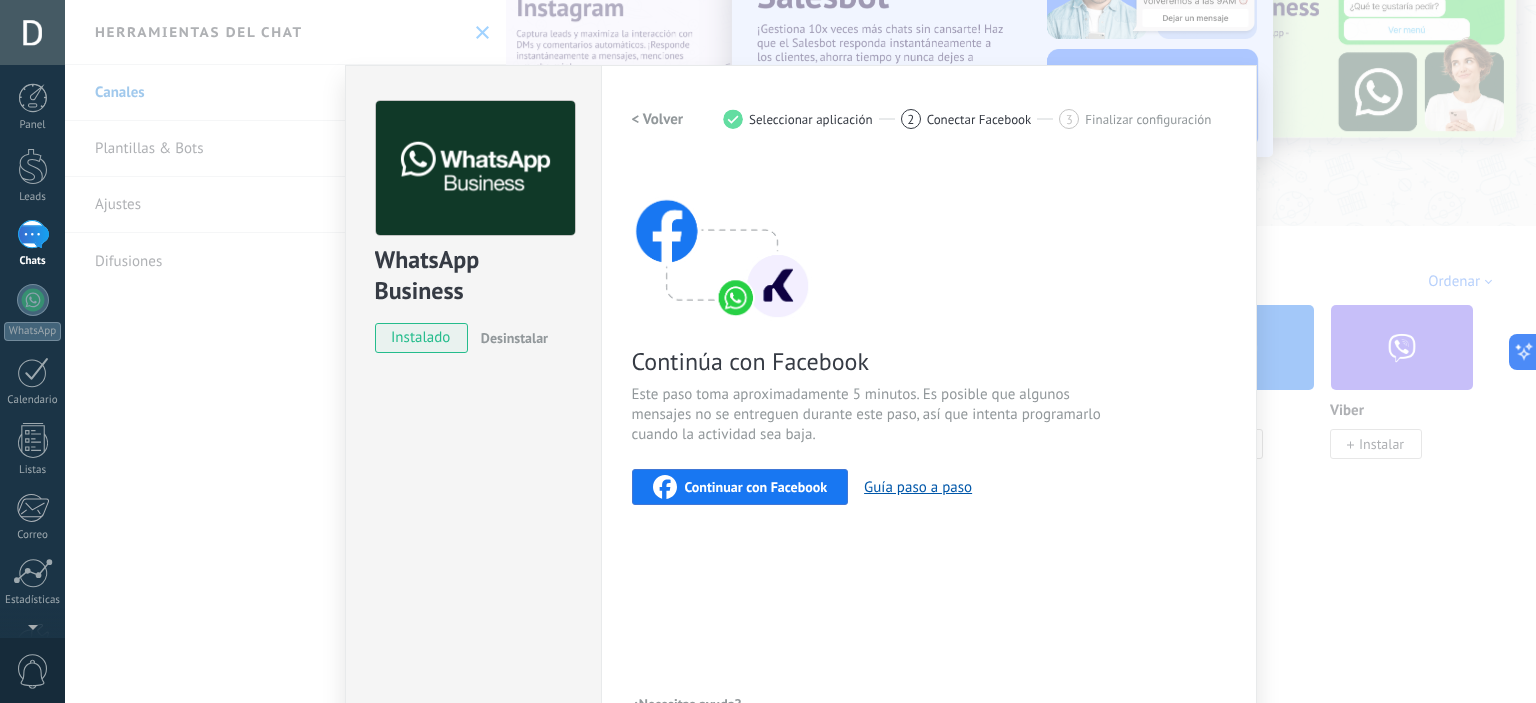 click on "Configuraciones Autorizaciones Esta pestaña registra a los usuarios que han concedido acceso a las integración a esta cuenta. Si deseas remover la posibilidad que un usuario pueda enviar solicitudes a la cuenta en nombre de esta integración, puedes revocar el acceso. Si el acceso a todos los usuarios es revocado, la integración dejará de funcionar. Esta aplicacion está instalada, pero nadie le ha dado acceso aun. WhatsApp Cloud API más _:  Guardar < Volver 1 Seleccionar aplicación 2 Conectar Facebook  3 Finalizar configuración Continúa con Facebook Este paso toma aproximadamente 5 minutos. Es posible que algunos mensajes no se entreguen durante este paso, así que intenta programarlo cuando la actividad sea baja. Continuar con Facebook Guía paso a paso ¿Necesitas ayuda?" at bounding box center (929, 410) 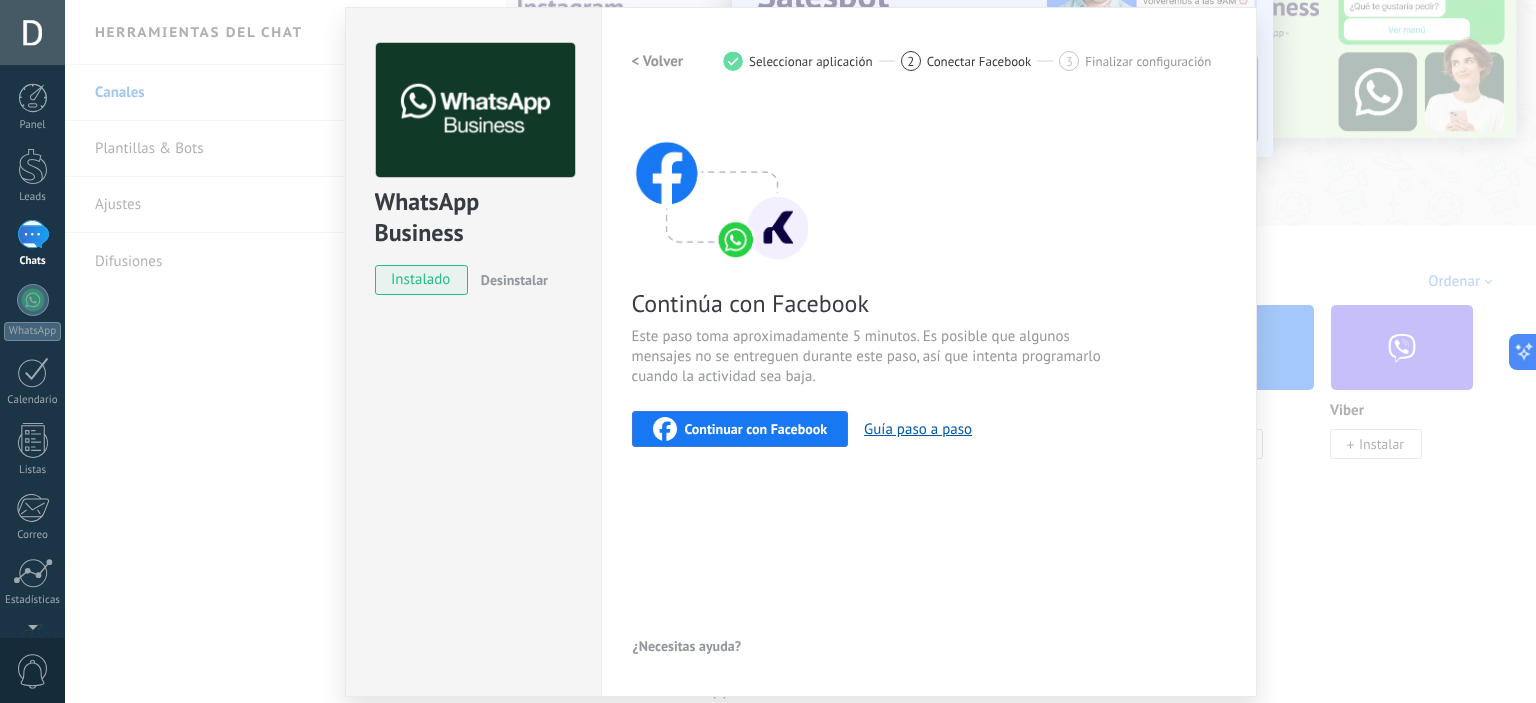 scroll, scrollTop: 0, scrollLeft: 0, axis: both 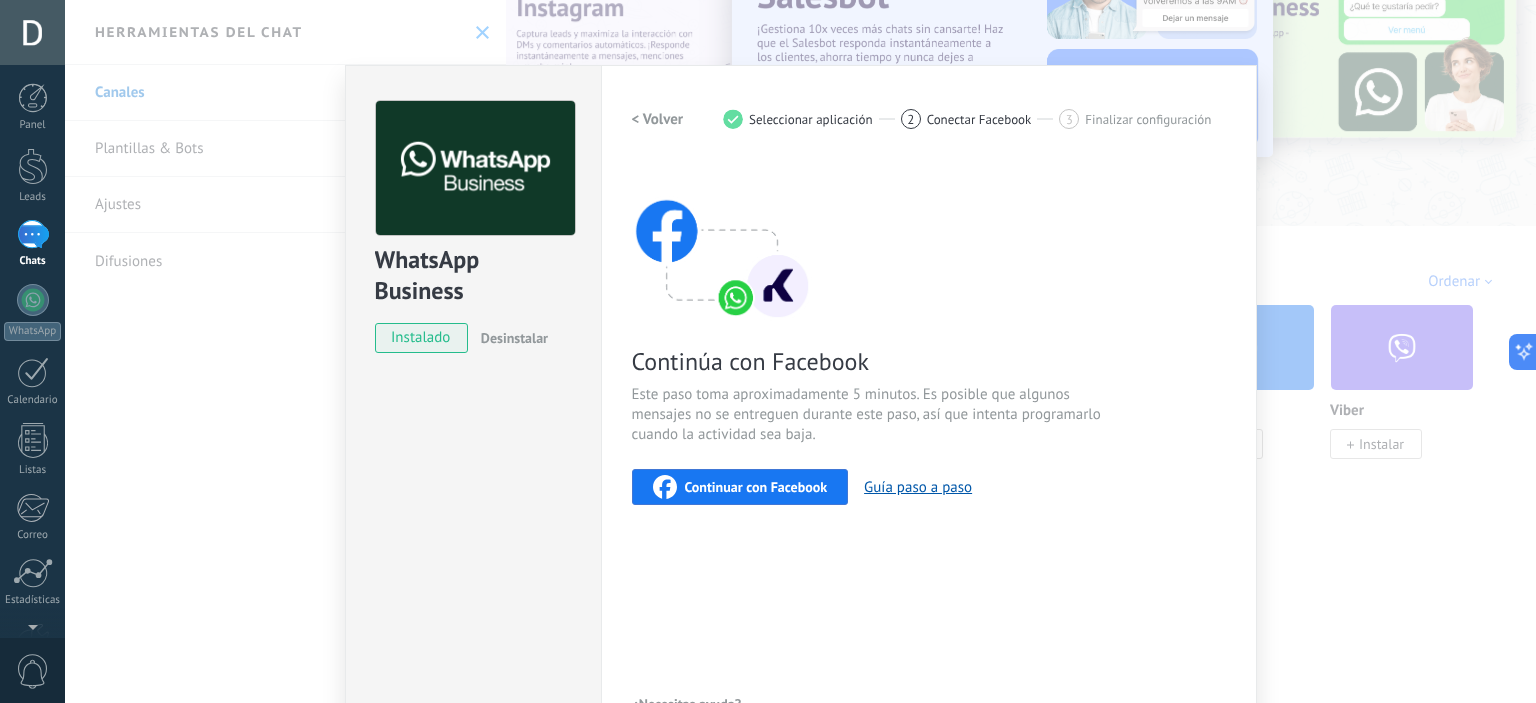 click on "WhatsApp Business instalado Desinstalar Configuraciones Autorizaciones Esta pestaña registra a los usuarios que han concedido acceso a las integración a esta cuenta. Si deseas remover la posibilidad que un usuario pueda enviar solicitudes a la cuenta en nombre de esta integración, puedes revocar el acceso. Si el acceso a todos los usuarios es revocado, la integración dejará de funcionar. Esta aplicacion está instalada, pero nadie le ha dado acceso aun. WhatsApp Cloud API más _:  Guardar < Volver 1 Seleccionar aplicación 2 Conectar Facebook  3 Finalizar configuración Continúa con Facebook Este paso toma aproximadamente 5 minutos. Es posible que algunos mensajes no se entreguen durante este paso, así que intenta programarlo cuando la actividad sea baja. Continuar con Facebook Guía paso a paso ¿Necesitas ayuda?" at bounding box center (800, 351) 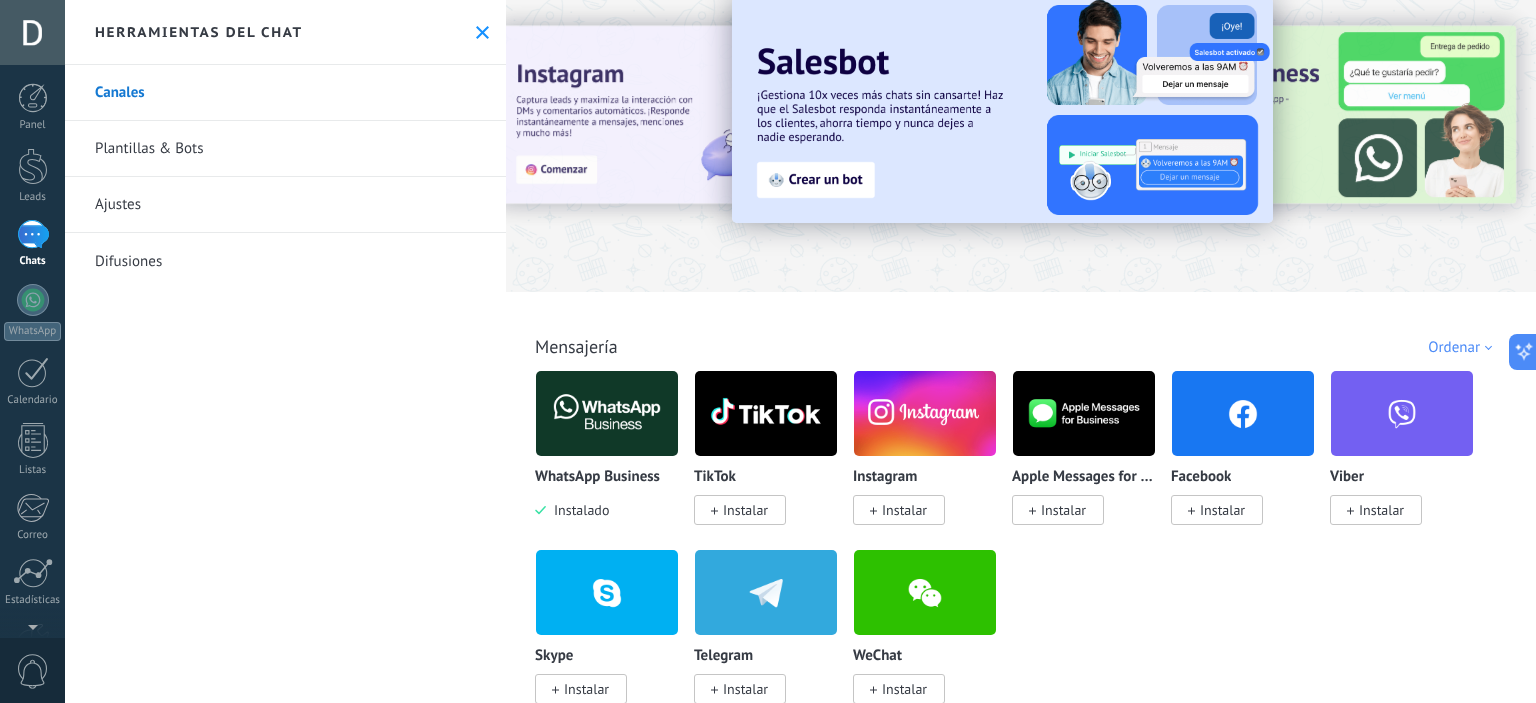 scroll, scrollTop: 0, scrollLeft: 0, axis: both 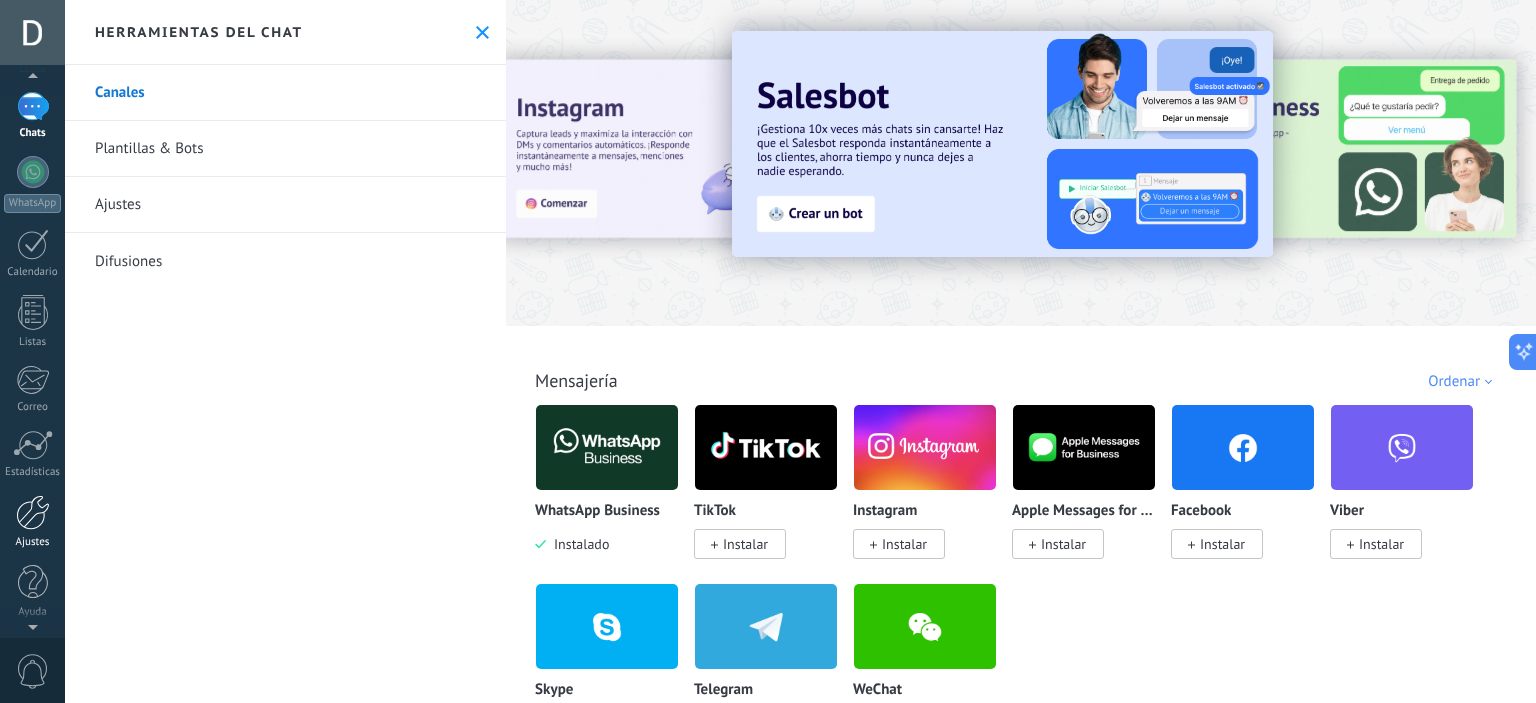 click at bounding box center [33, 512] 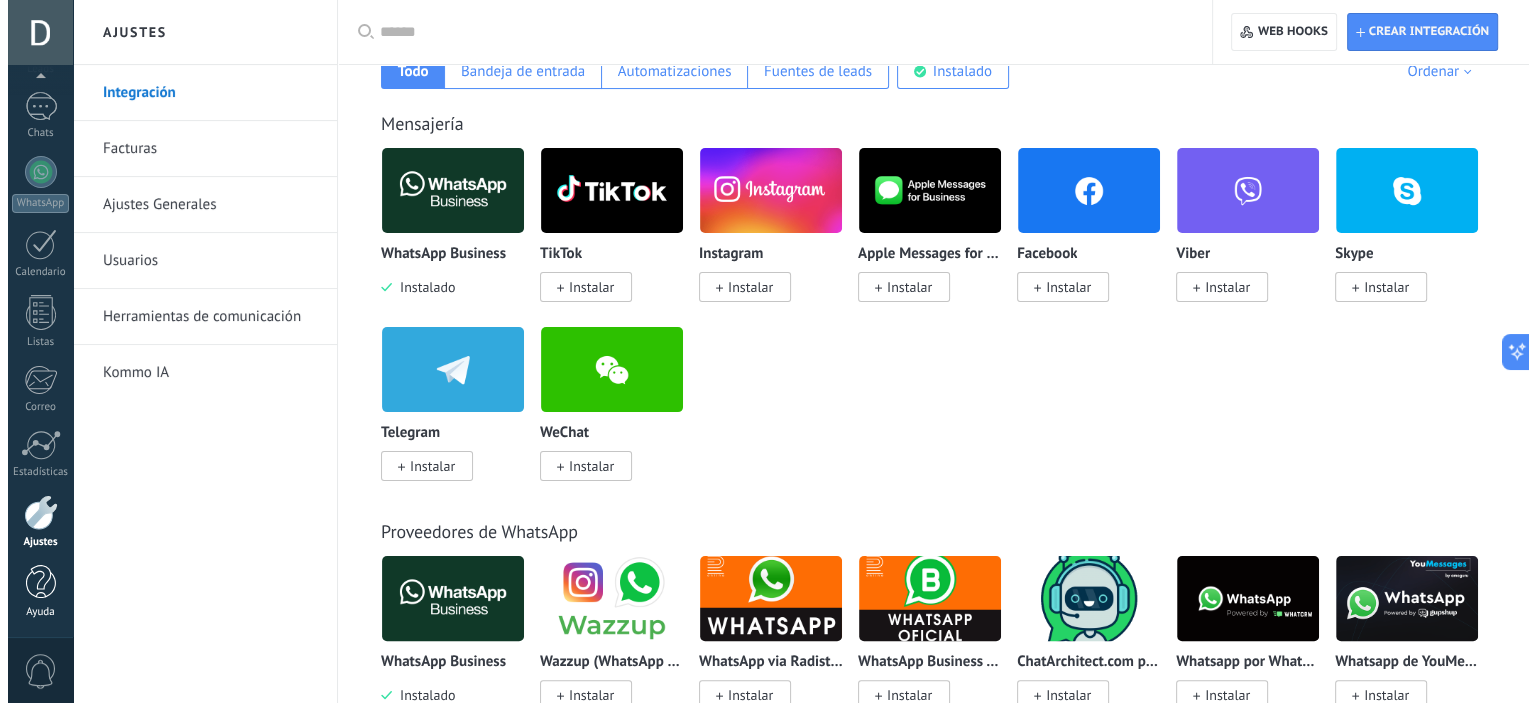 scroll, scrollTop: 400, scrollLeft: 0, axis: vertical 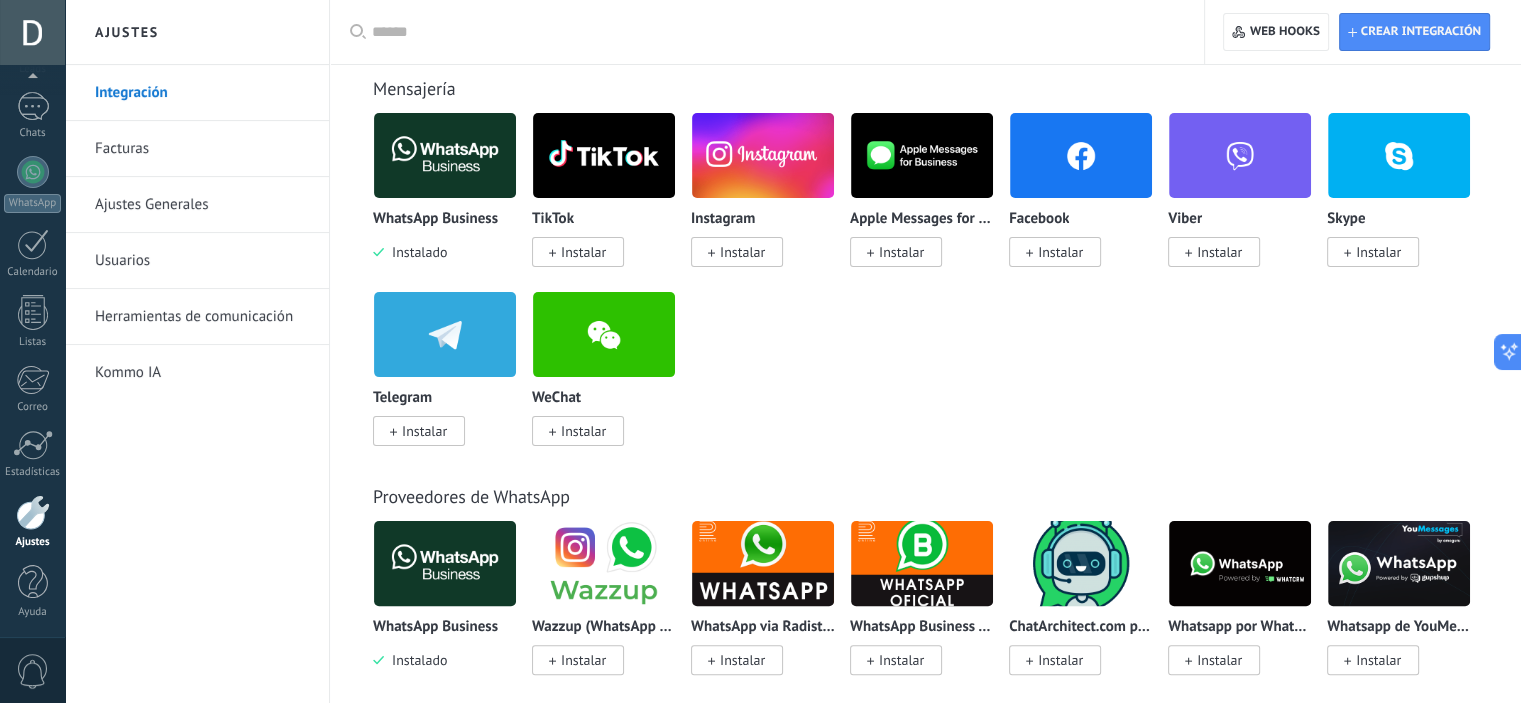 click on "0" at bounding box center (33, 671) 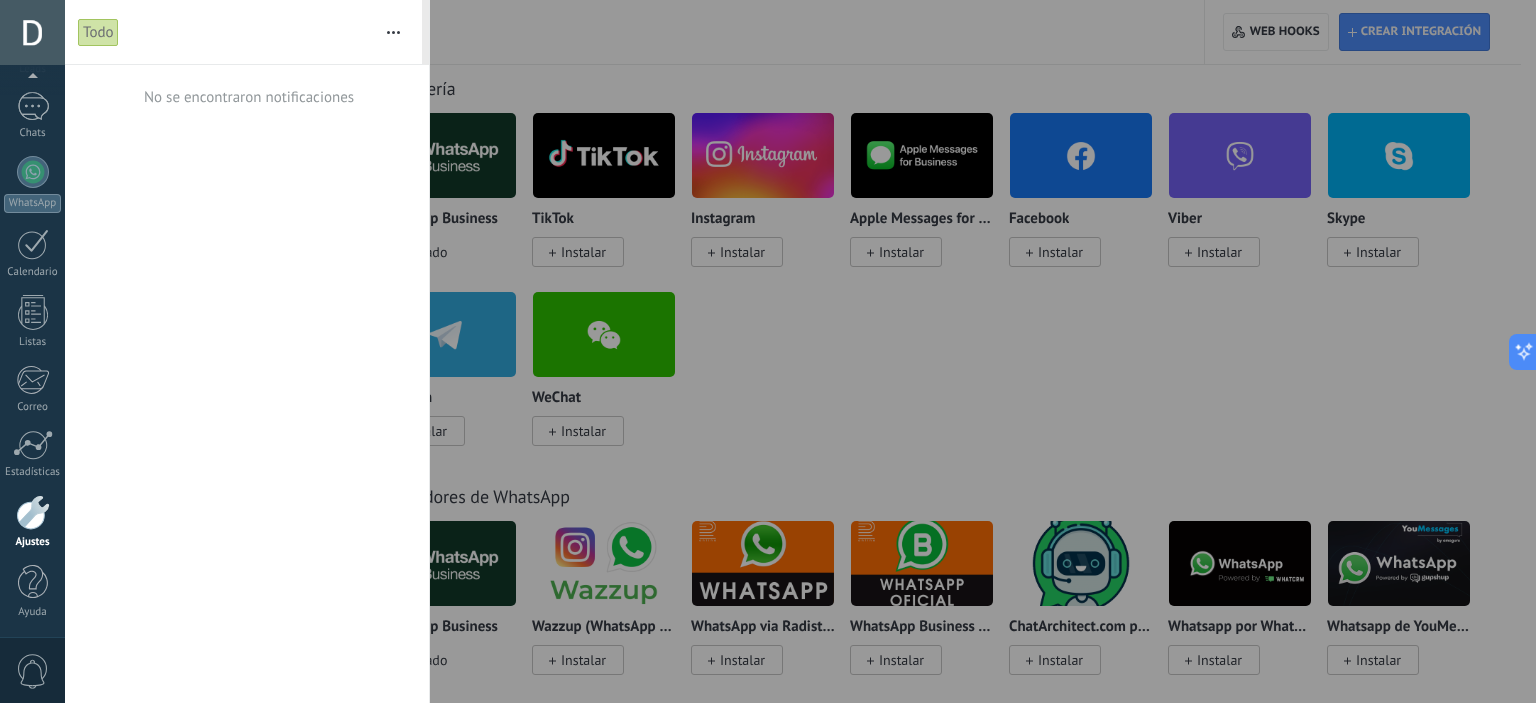 scroll, scrollTop: 121, scrollLeft: 0, axis: vertical 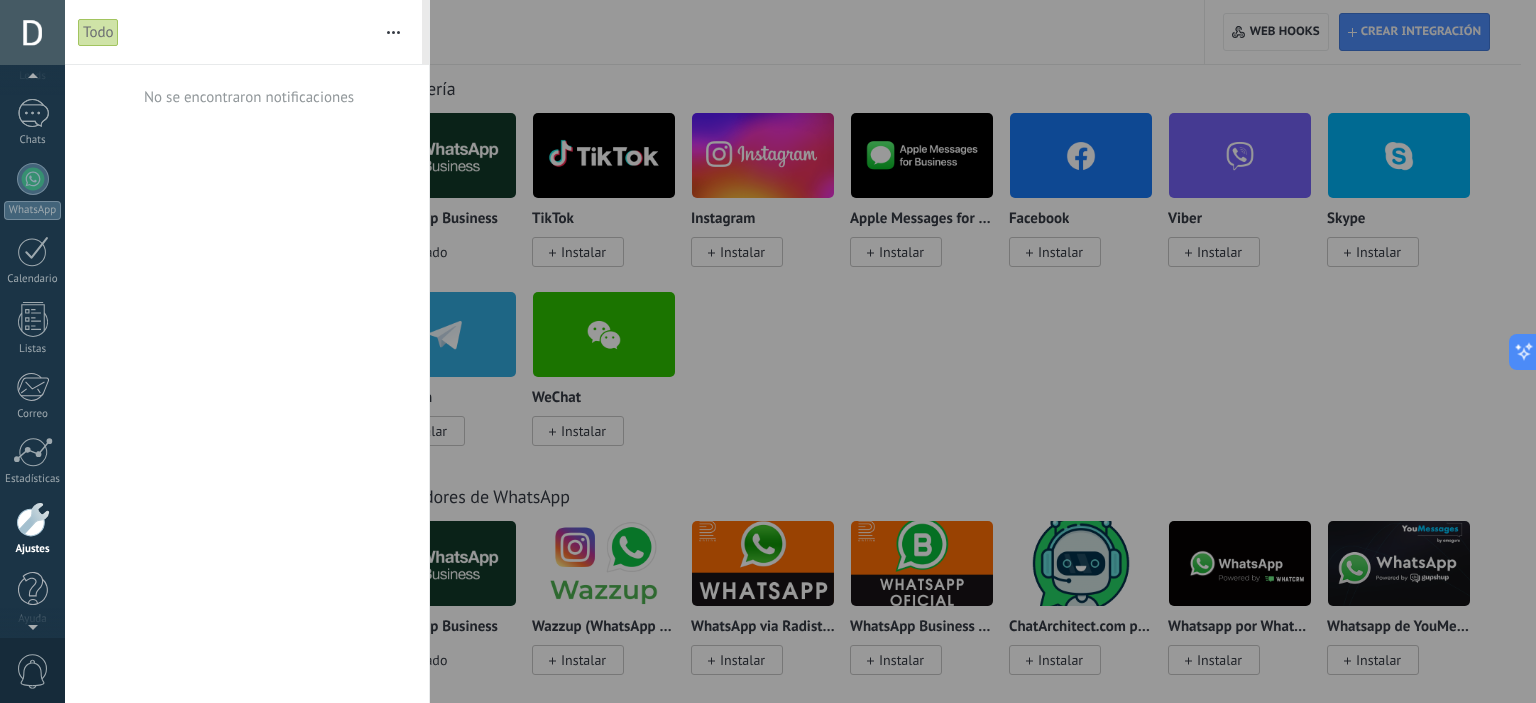 click at bounding box center (32, 32) 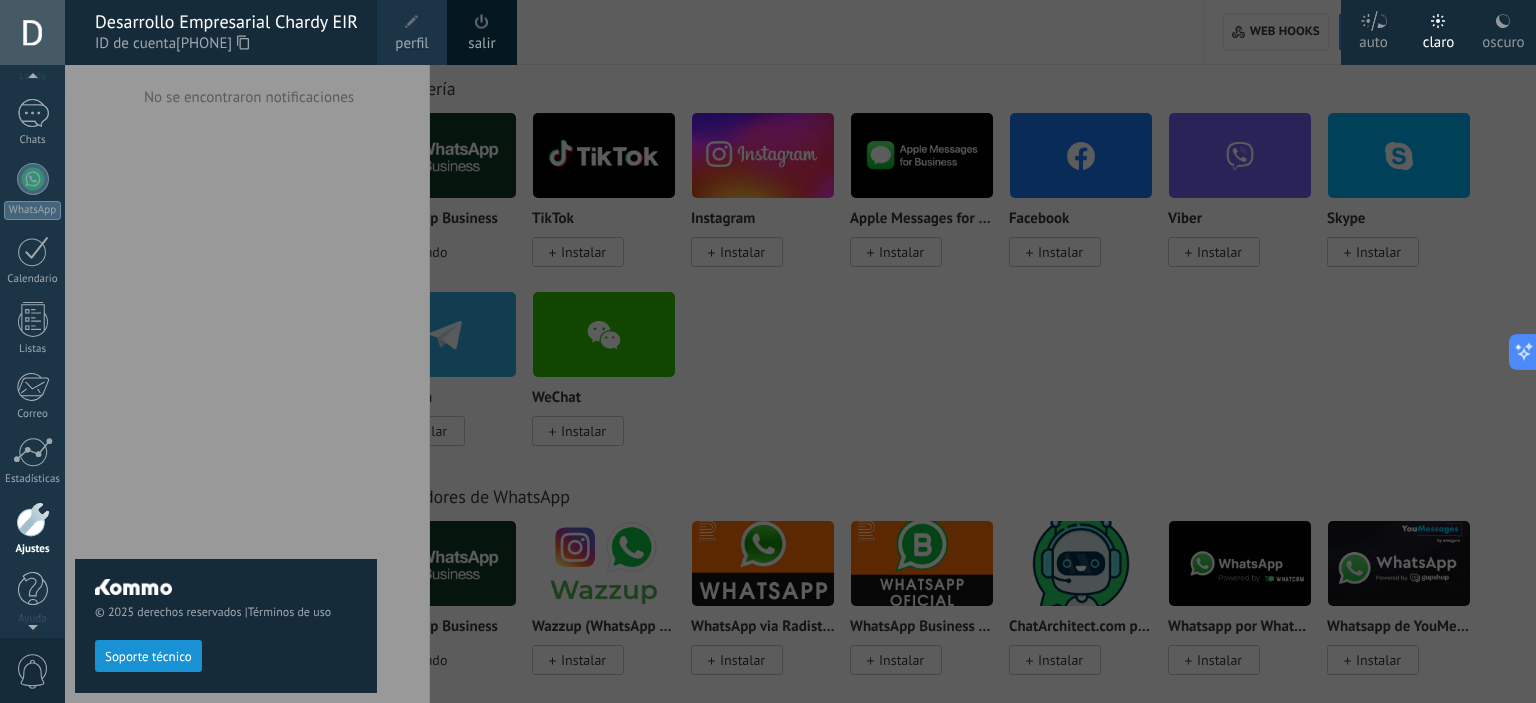 scroll, scrollTop: 128, scrollLeft: 0, axis: vertical 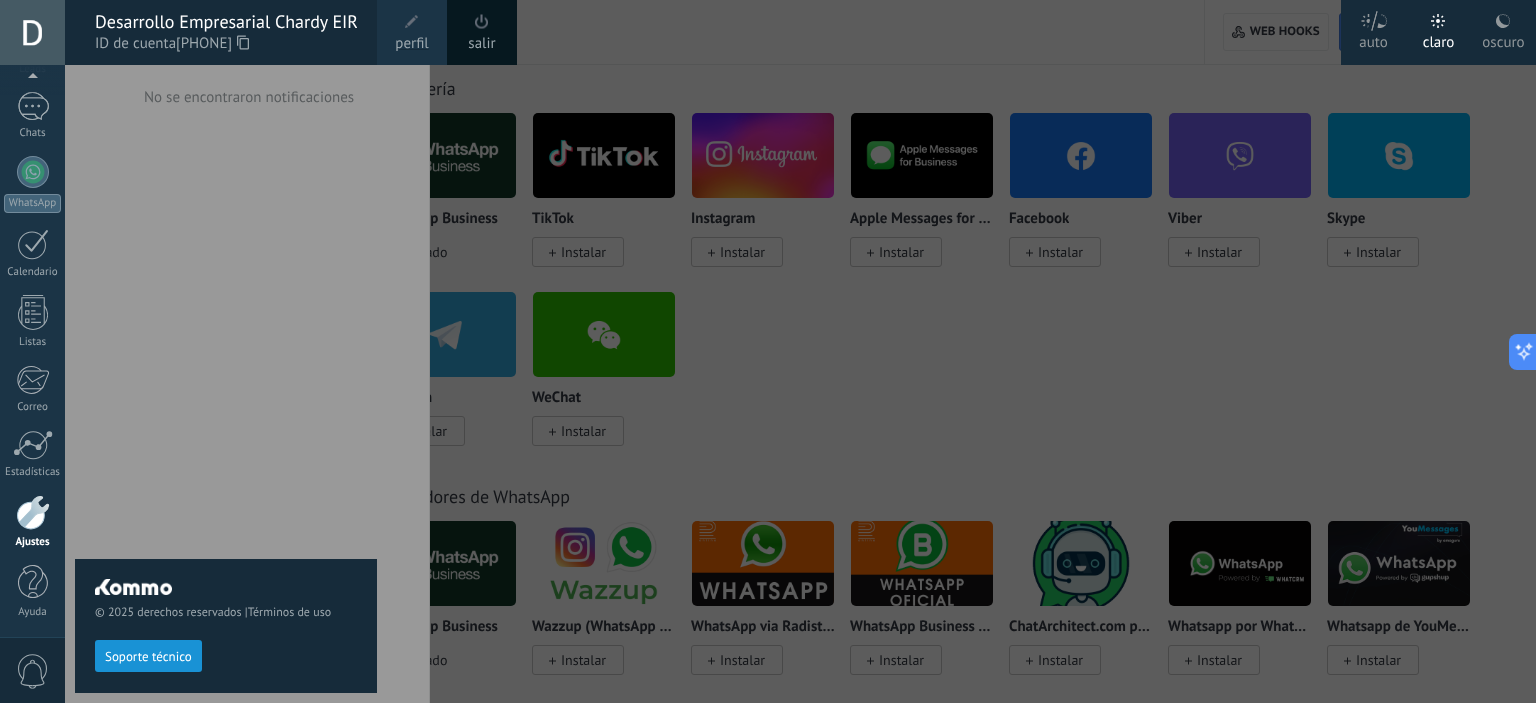 click at bounding box center (482, 22) 